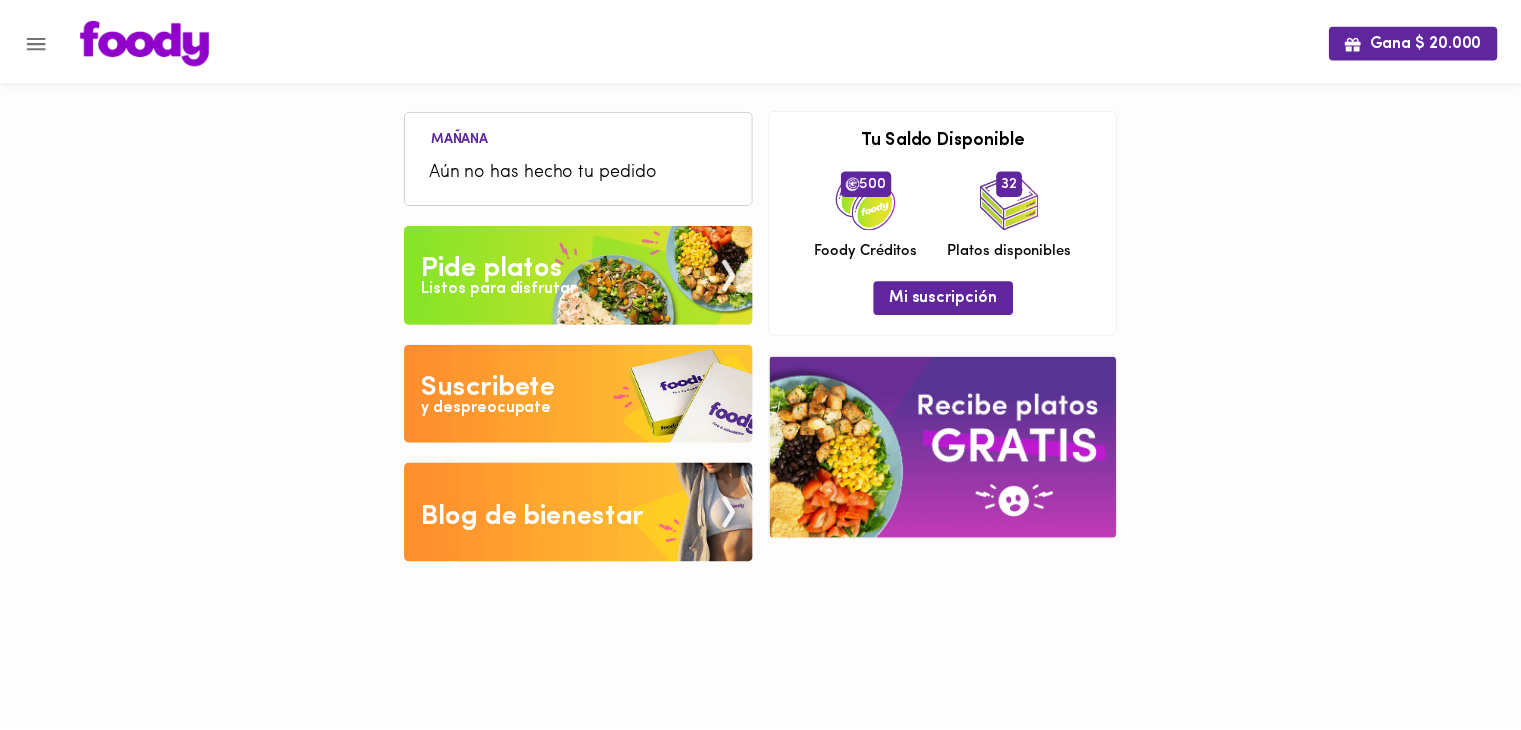 scroll, scrollTop: 0, scrollLeft: 0, axis: both 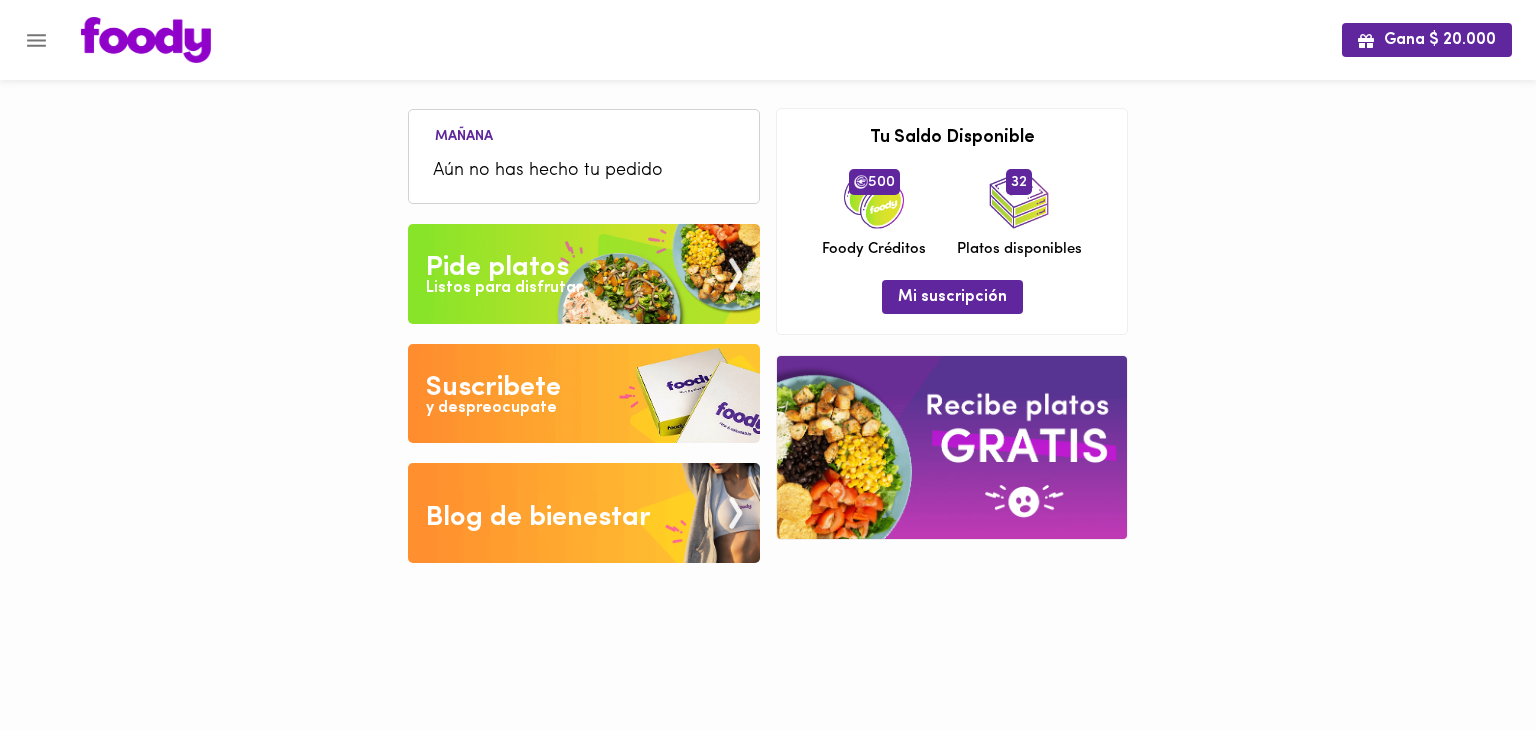 click 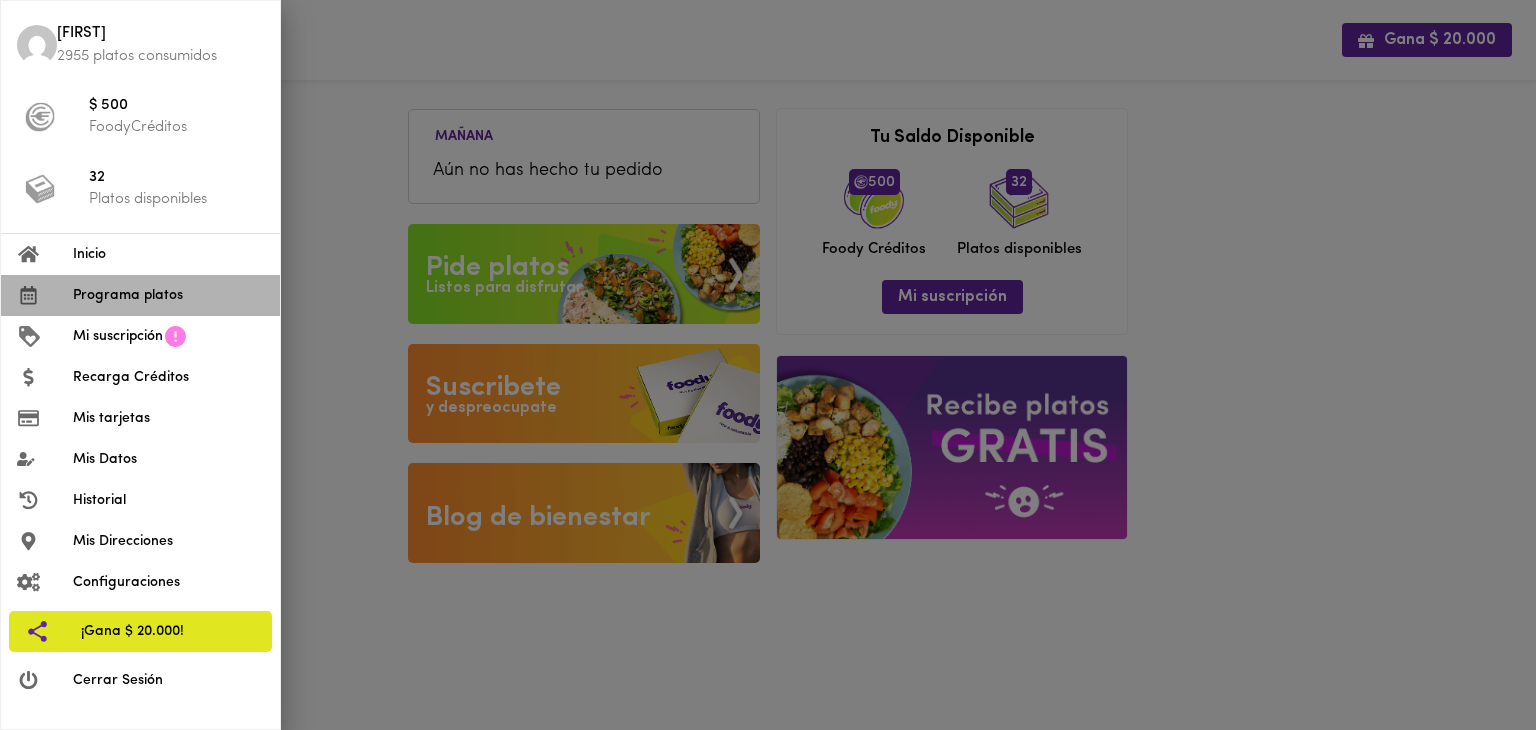 click on "Programa platos" at bounding box center (168, 295) 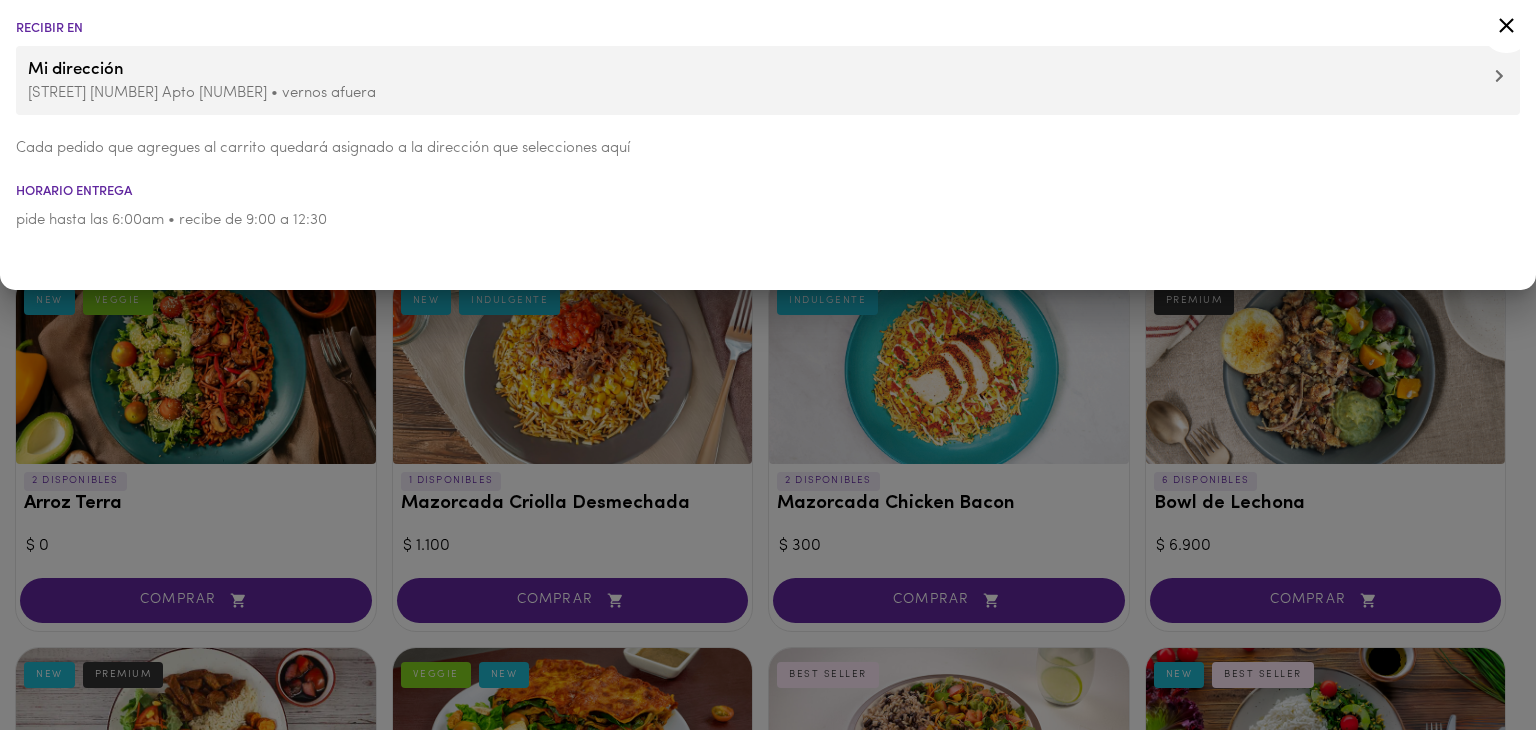 click at bounding box center (768, 365) 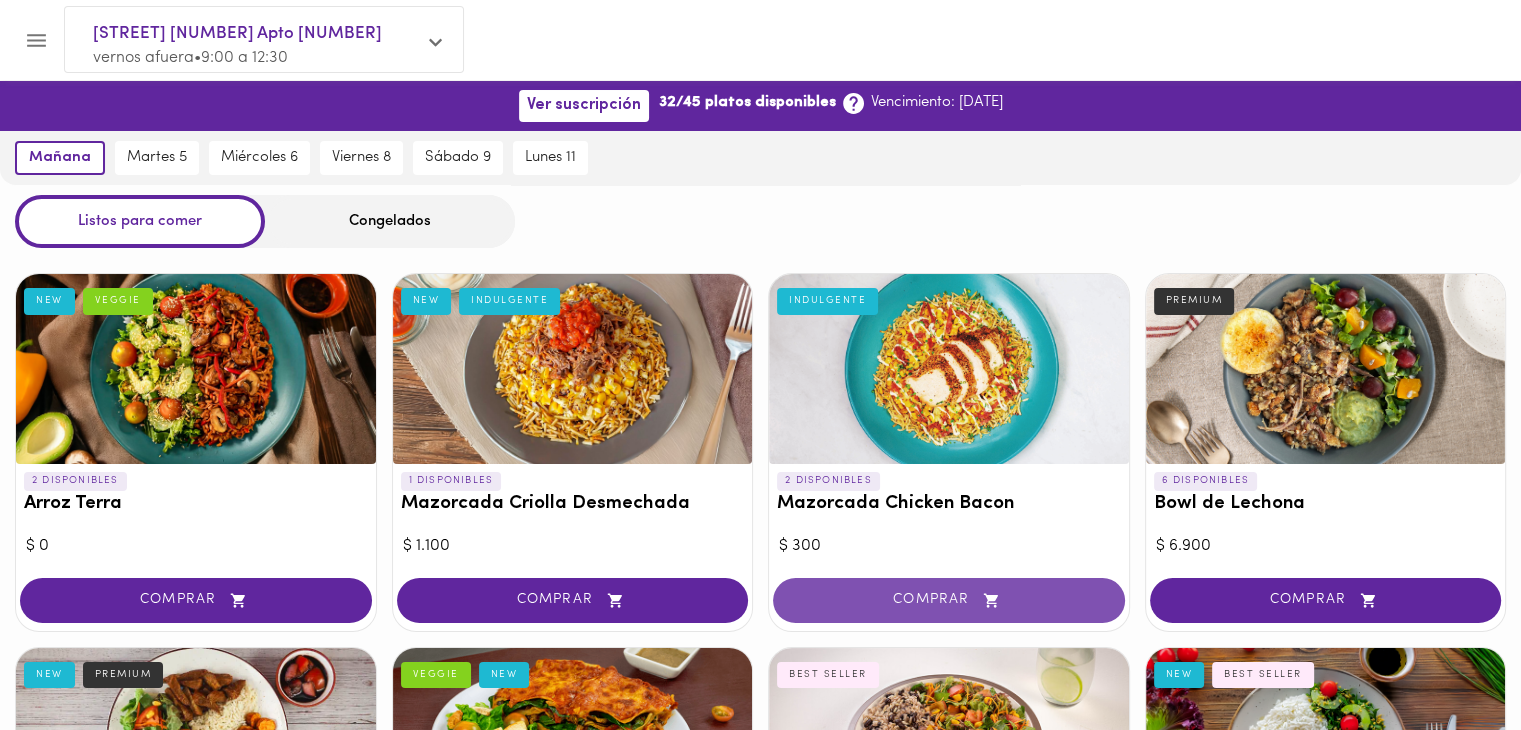 click on "COMPRAR" at bounding box center [949, 600] 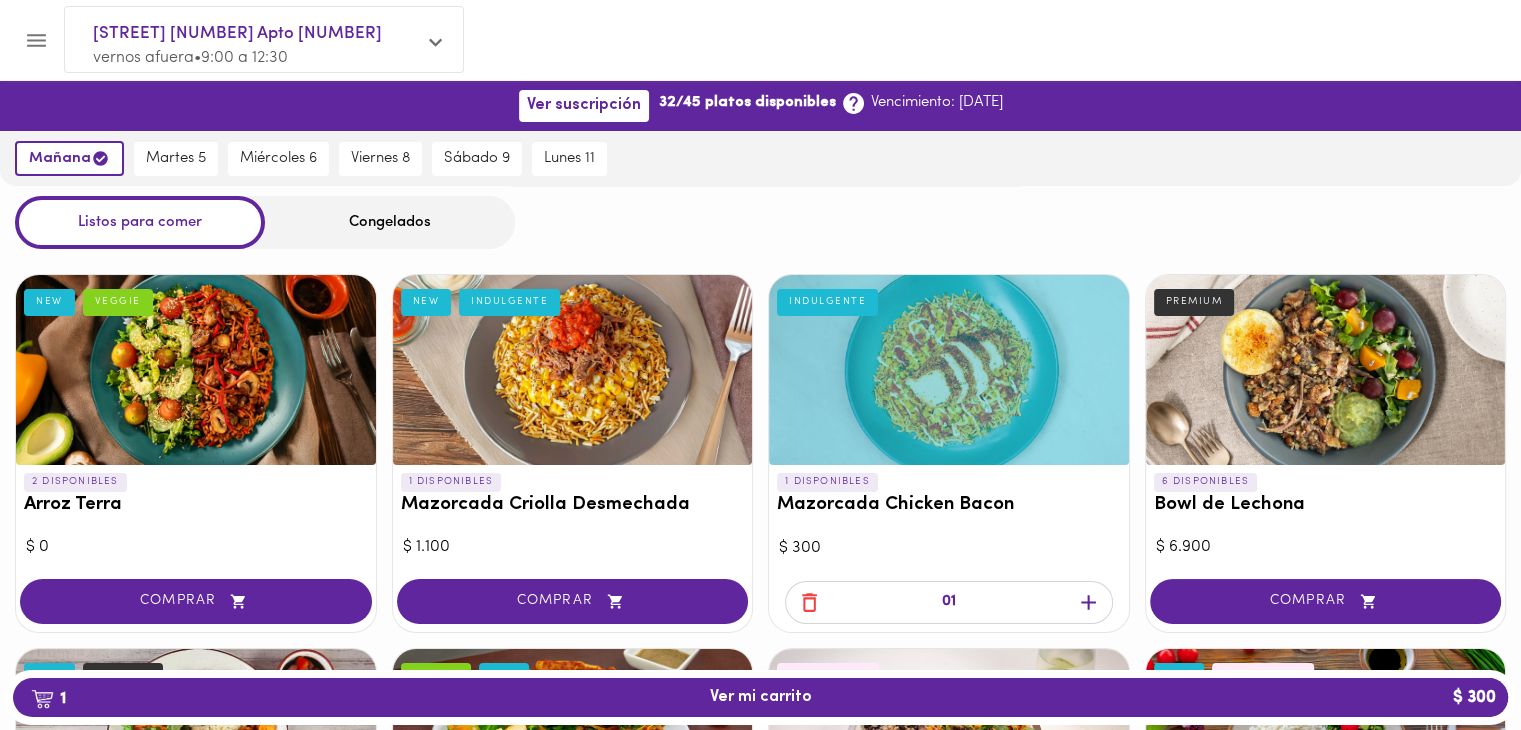 scroll, scrollTop: 366, scrollLeft: 0, axis: vertical 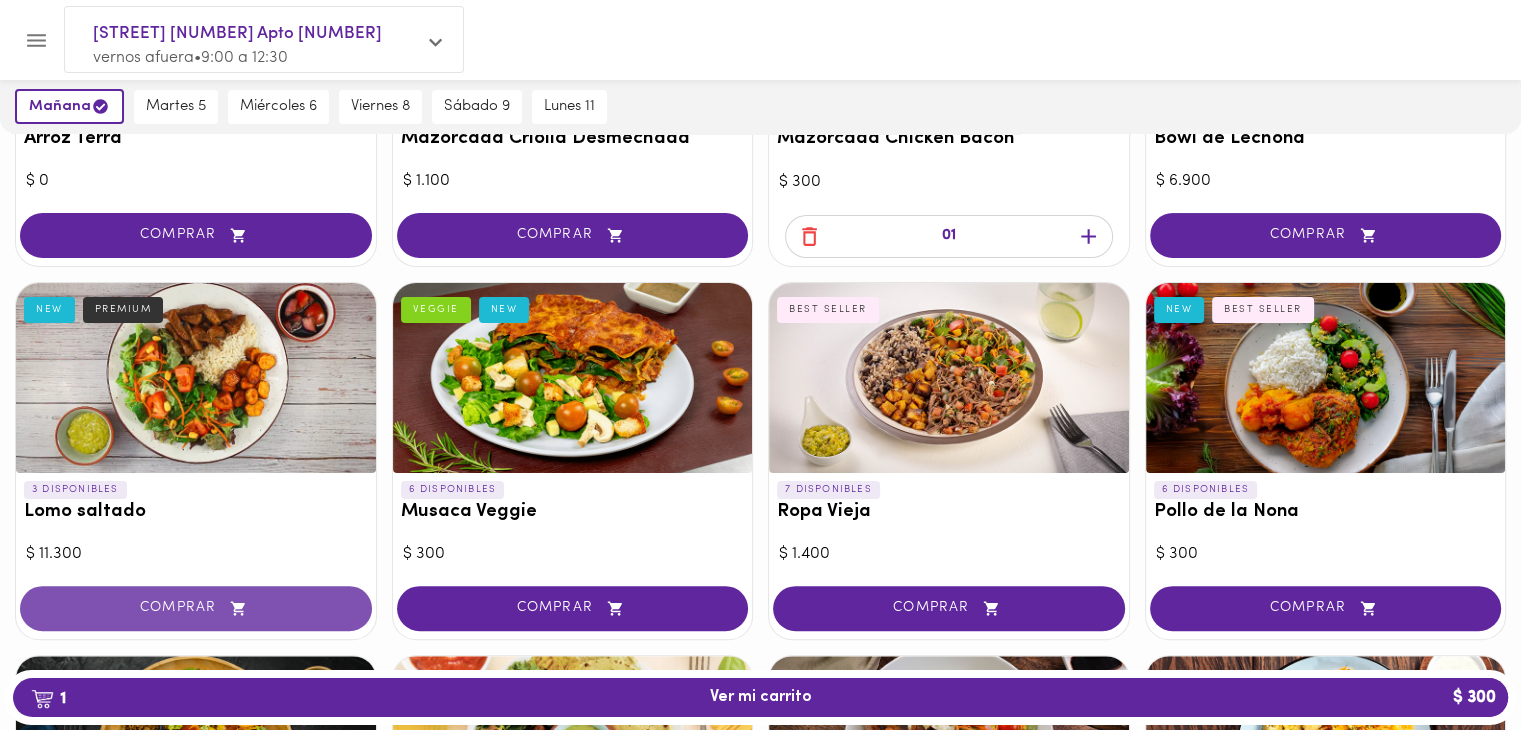click on "COMPRAR" at bounding box center (196, 608) 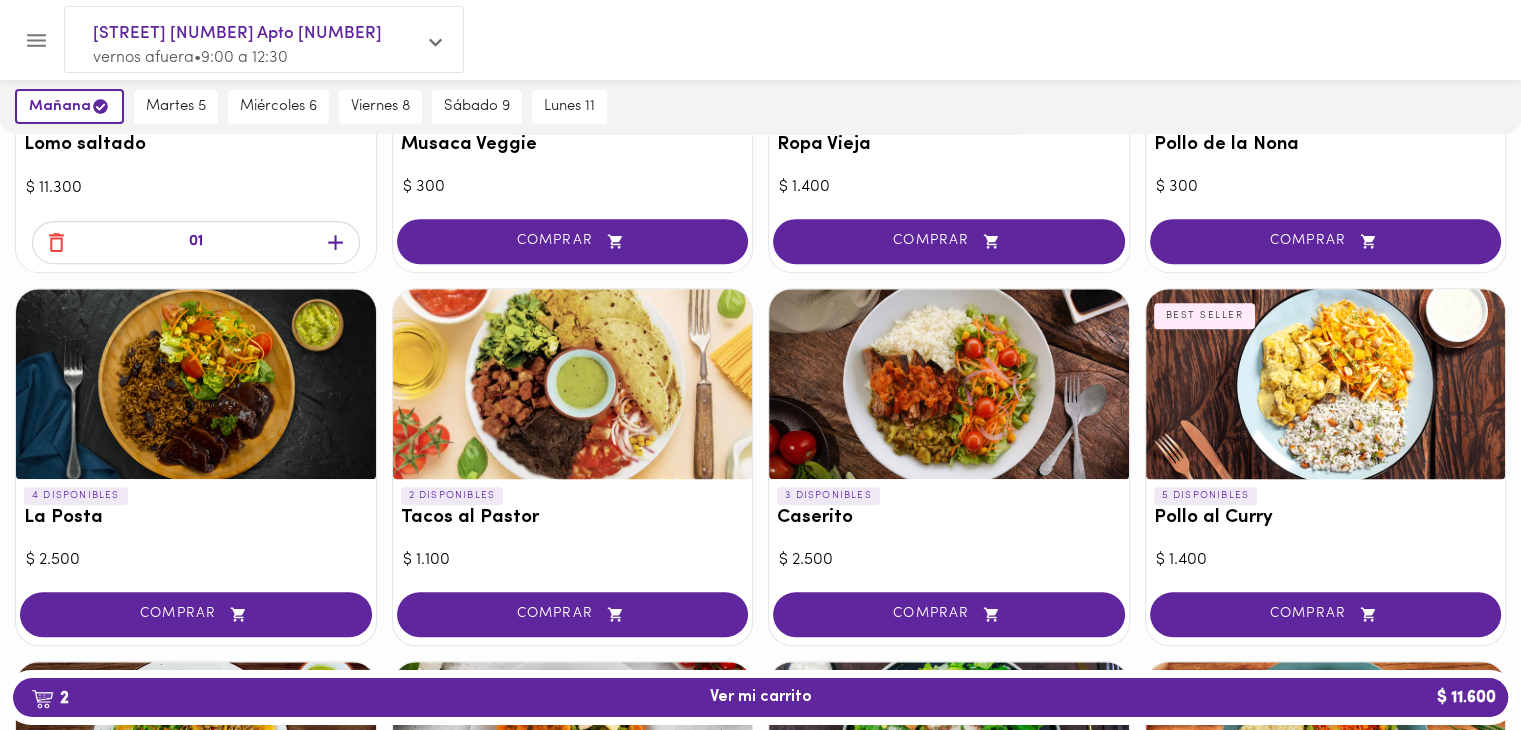 scroll, scrollTop: 1100, scrollLeft: 0, axis: vertical 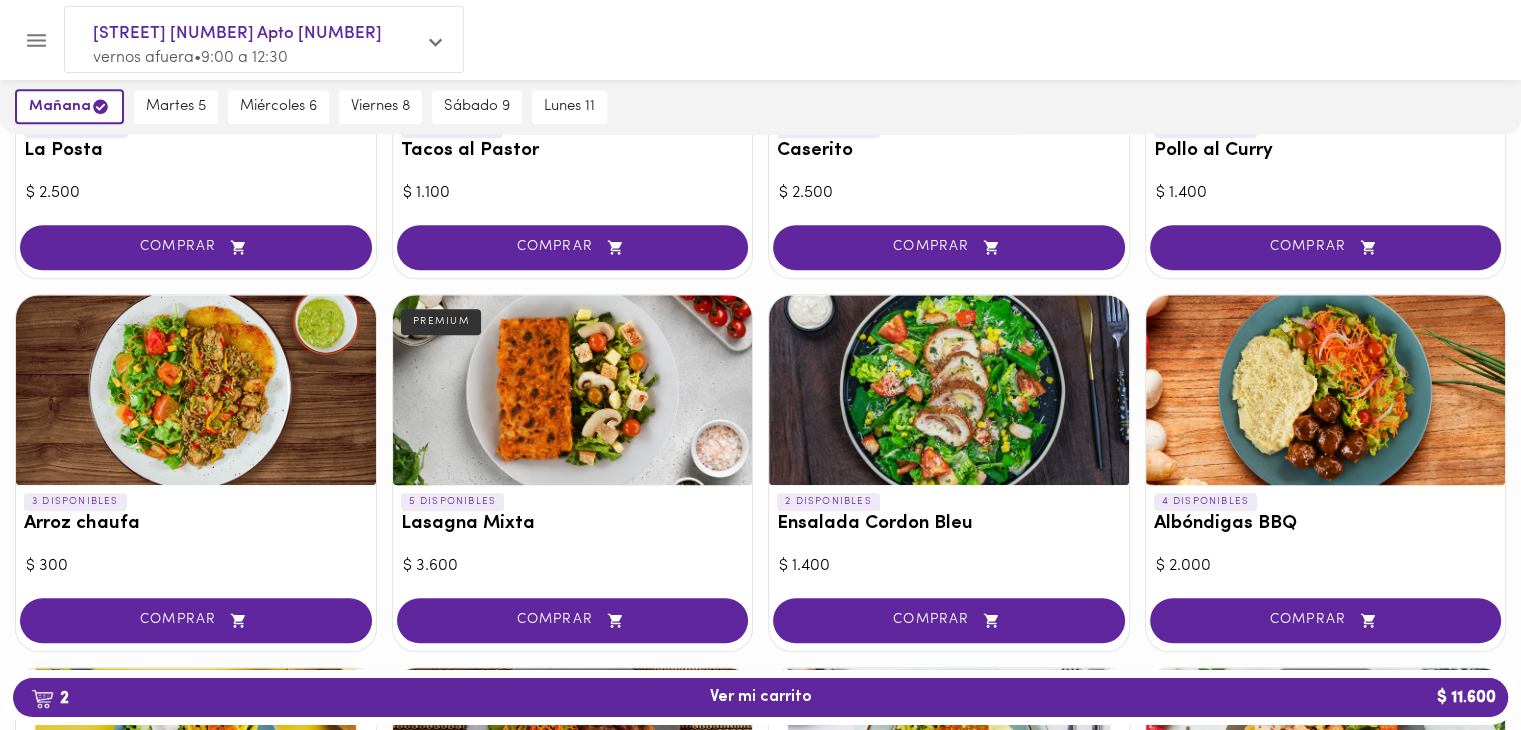 click on "COMPRAR" at bounding box center (949, 620) 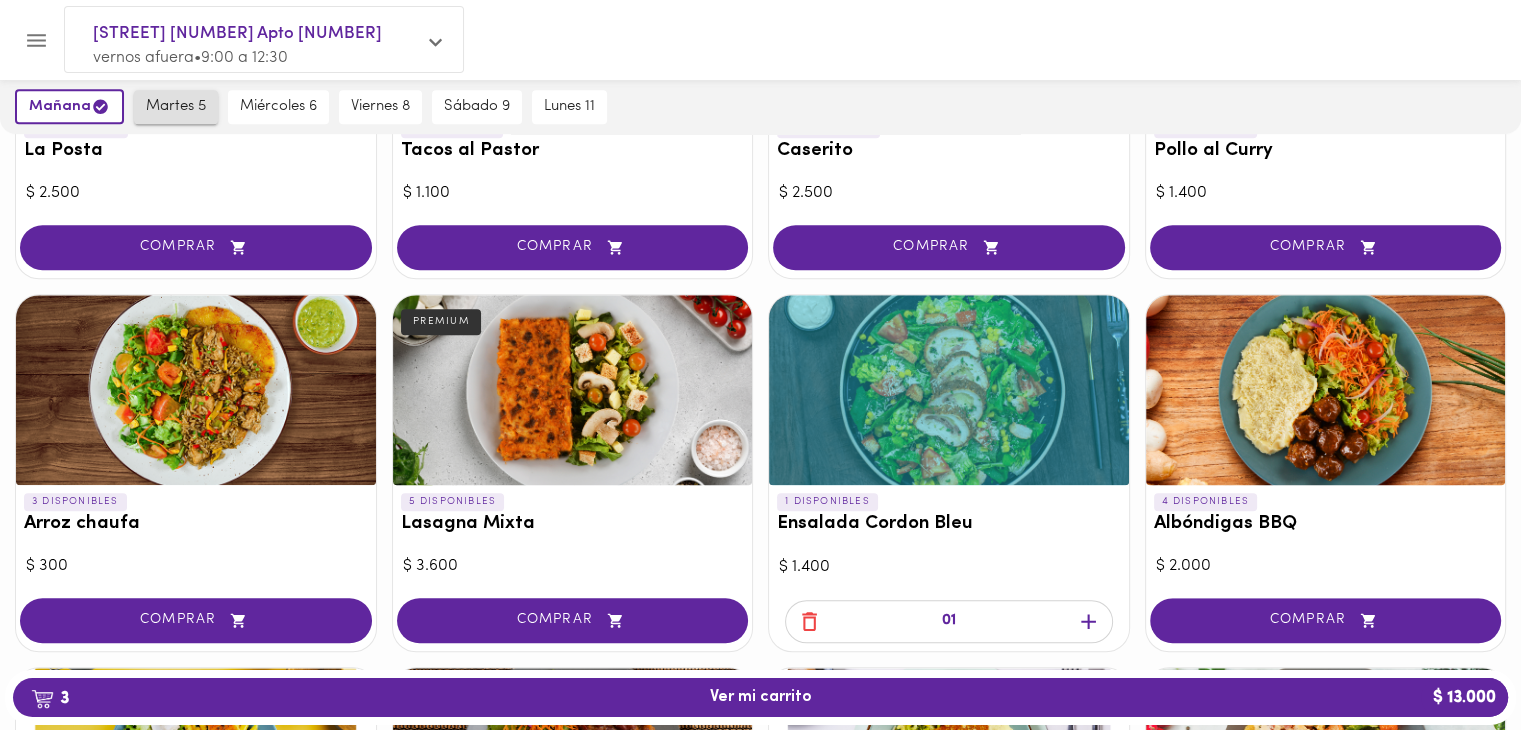 click on "martes 5" at bounding box center [176, 107] 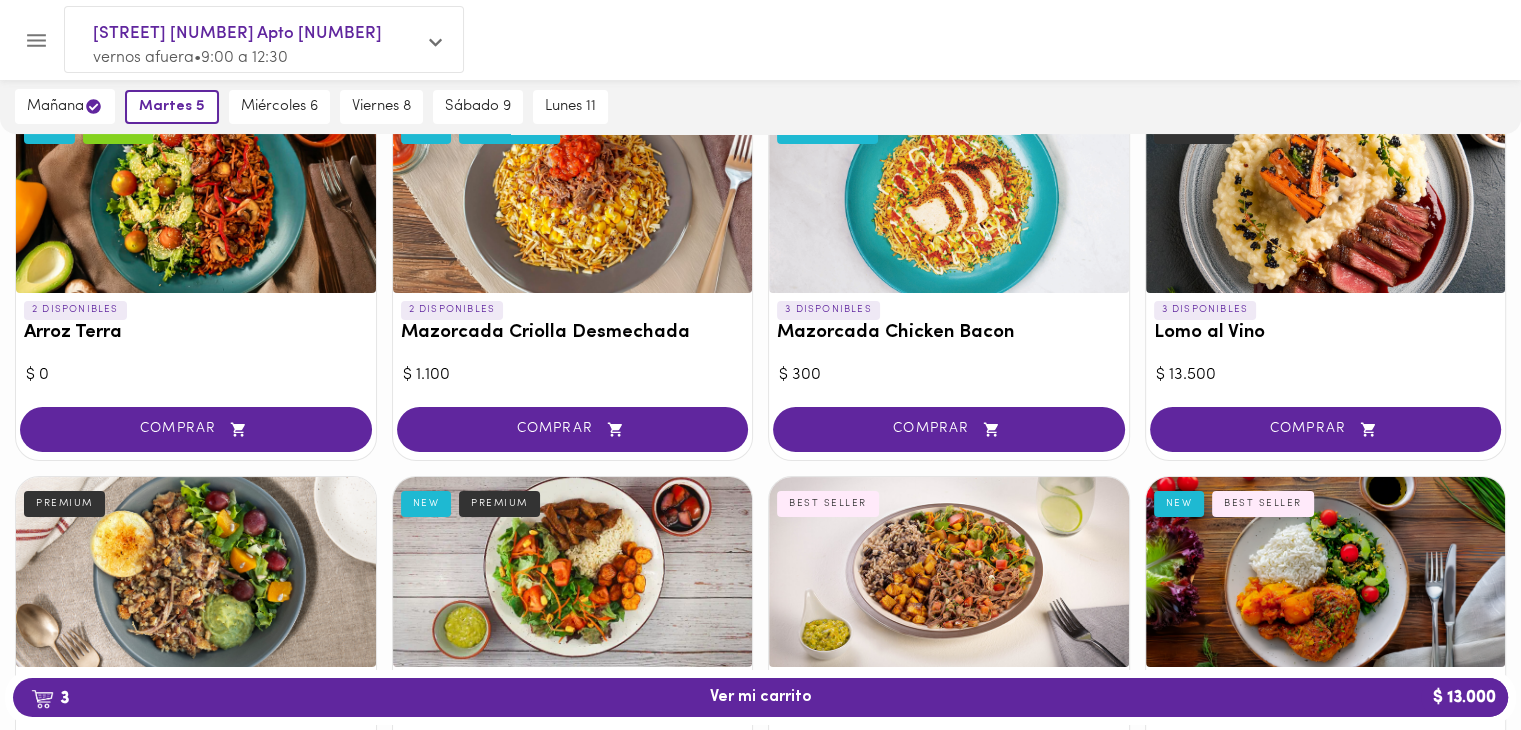scroll, scrollTop: 0, scrollLeft: 0, axis: both 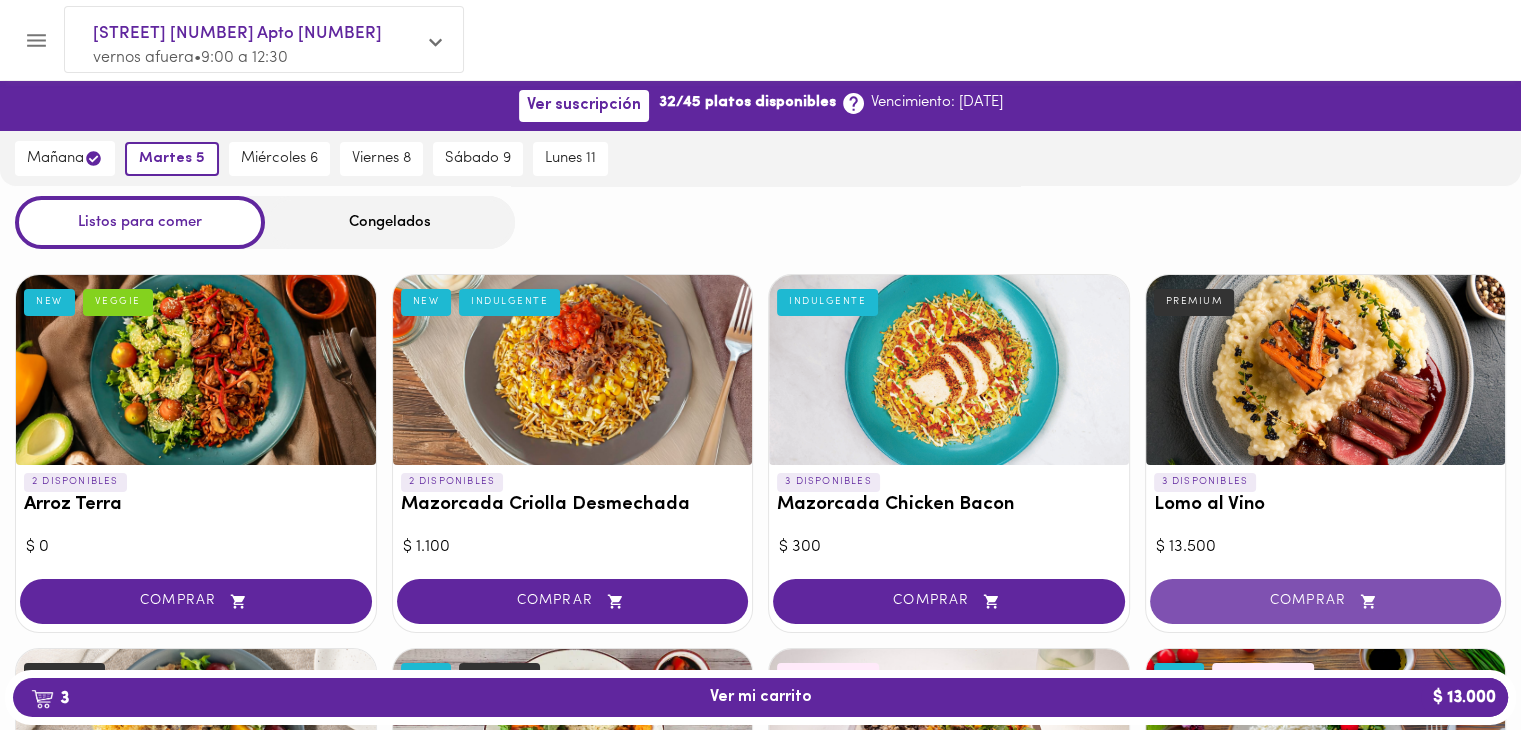 click on "COMPRAR" at bounding box center [1326, 601] 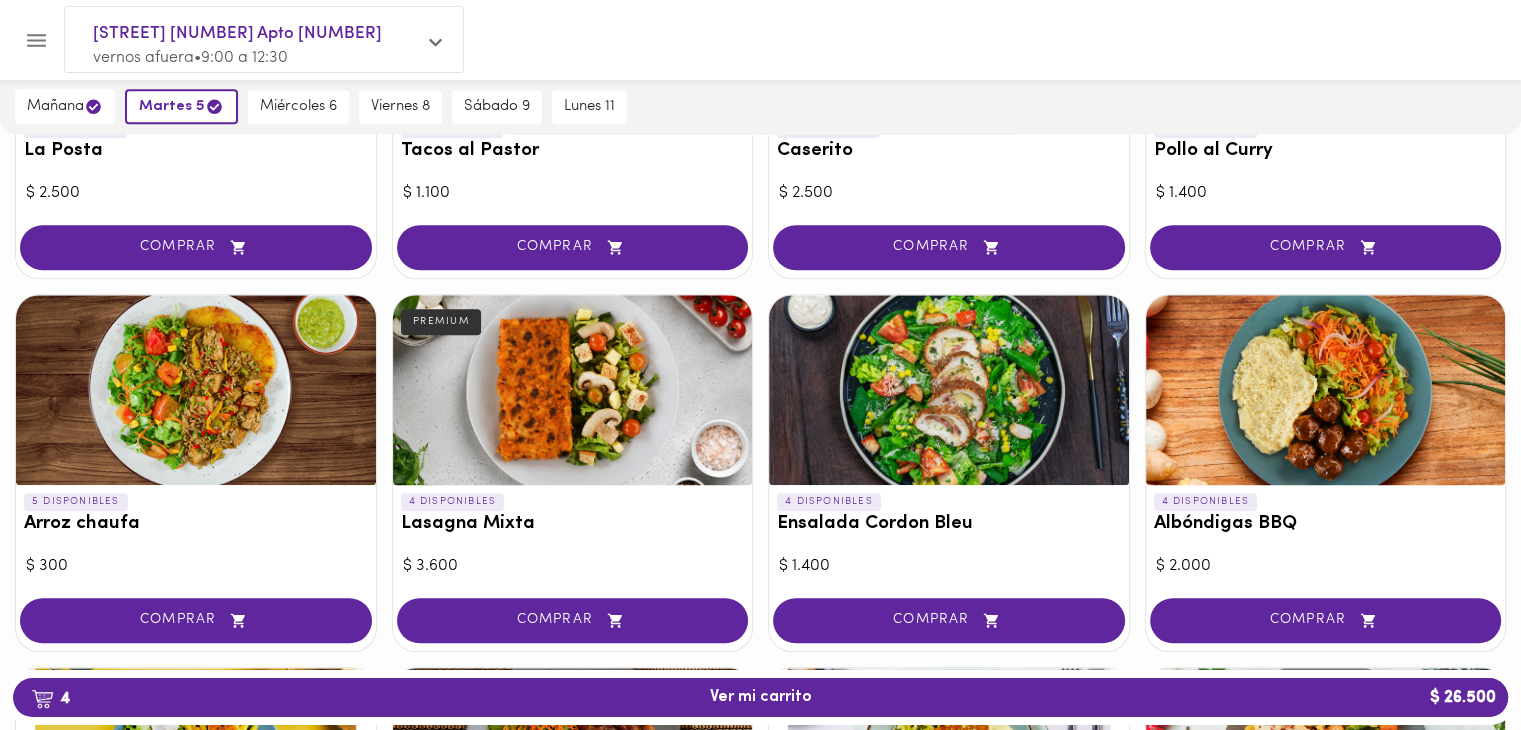 scroll, scrollTop: 1467, scrollLeft: 0, axis: vertical 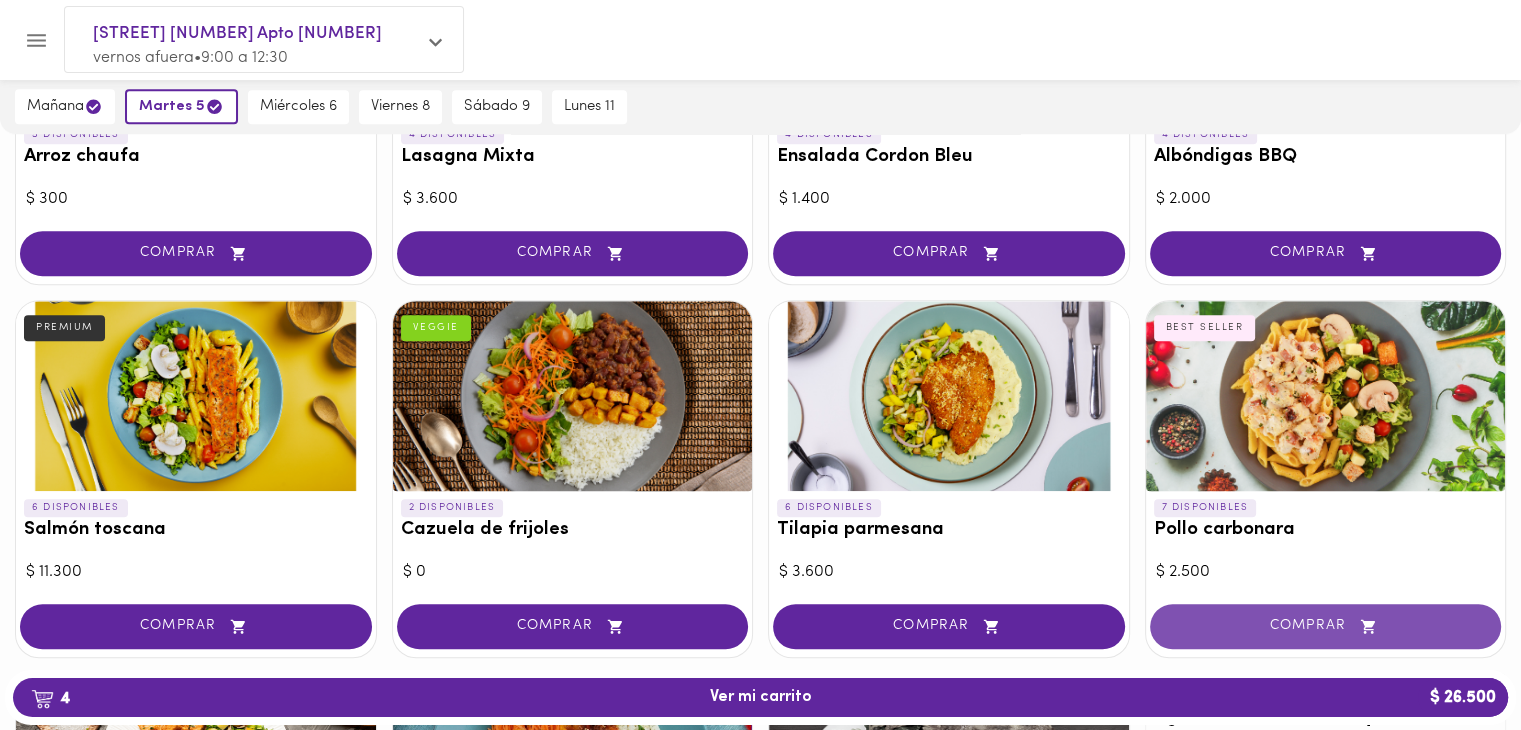 click on "COMPRAR" at bounding box center [1326, 626] 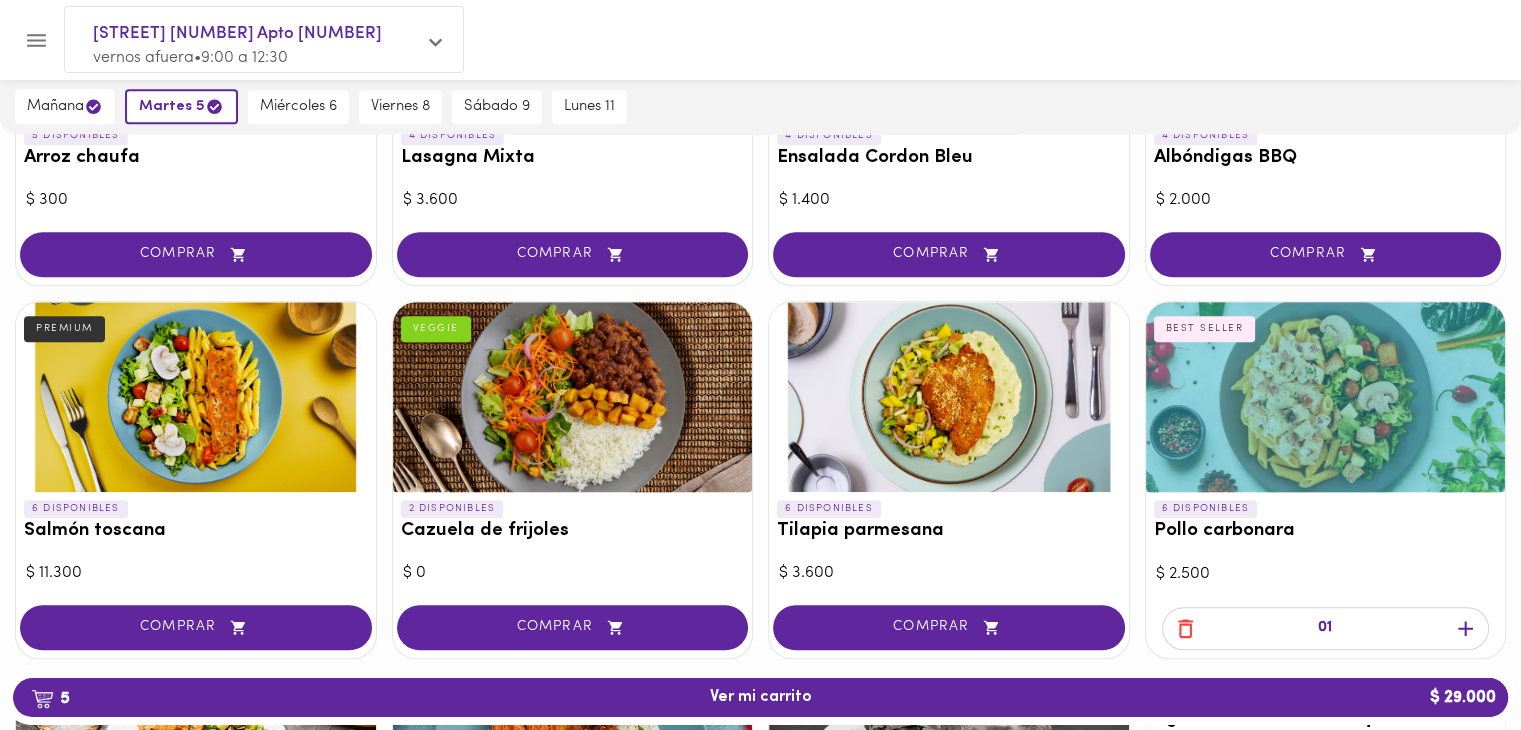 scroll, scrollTop: 1467, scrollLeft: 0, axis: vertical 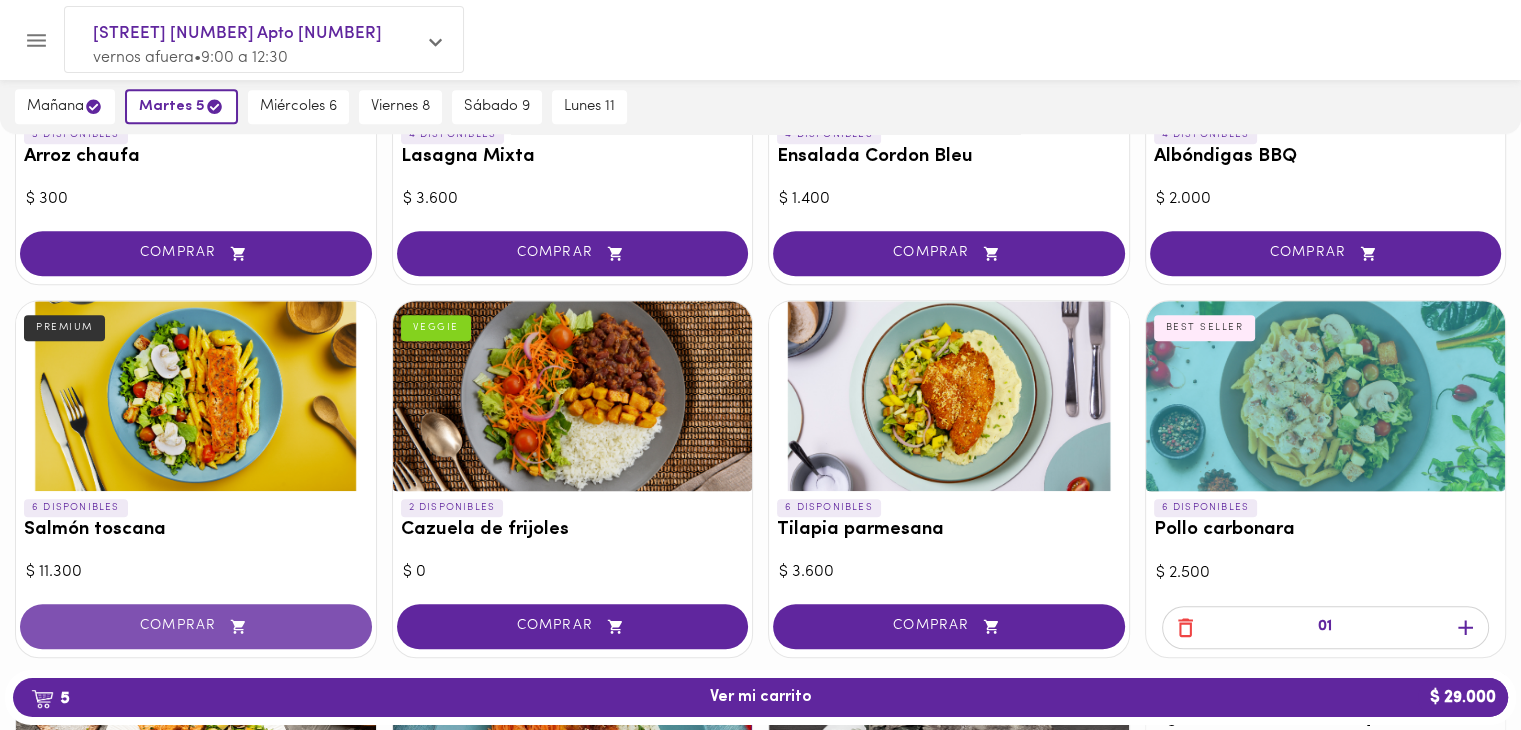 click on "COMPRAR" at bounding box center [196, 626] 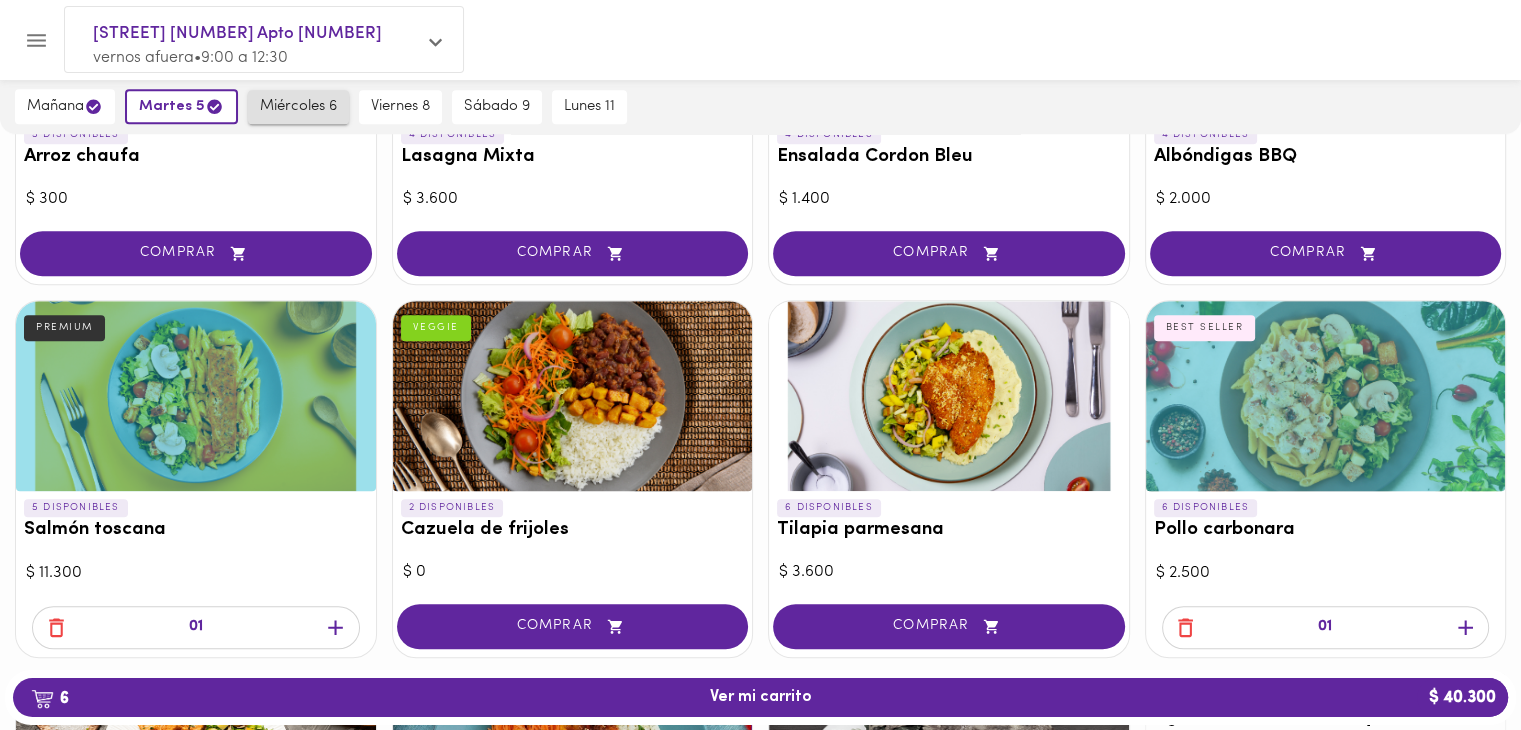 click on "miércoles 6" at bounding box center [298, 107] 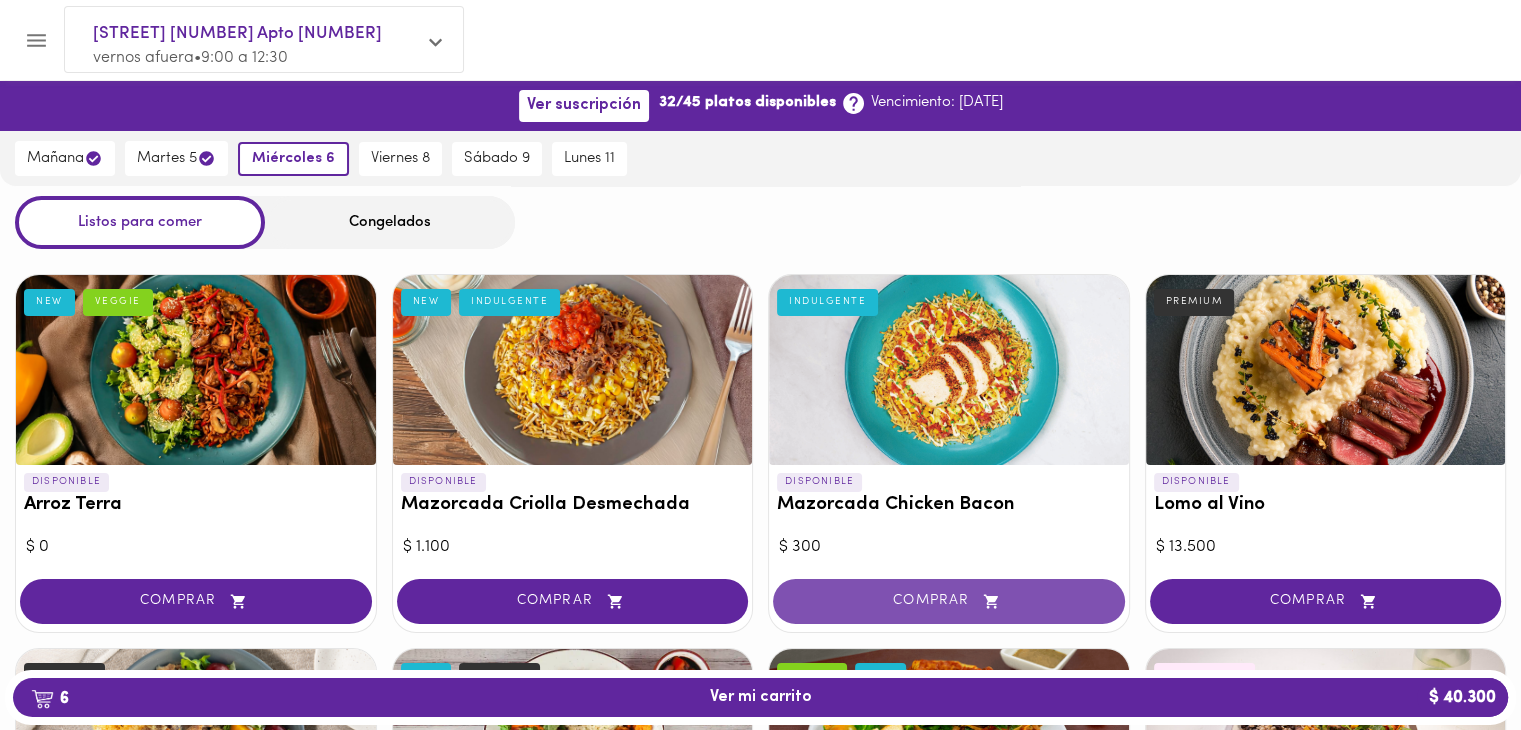 click on "COMPRAR" at bounding box center [949, 601] 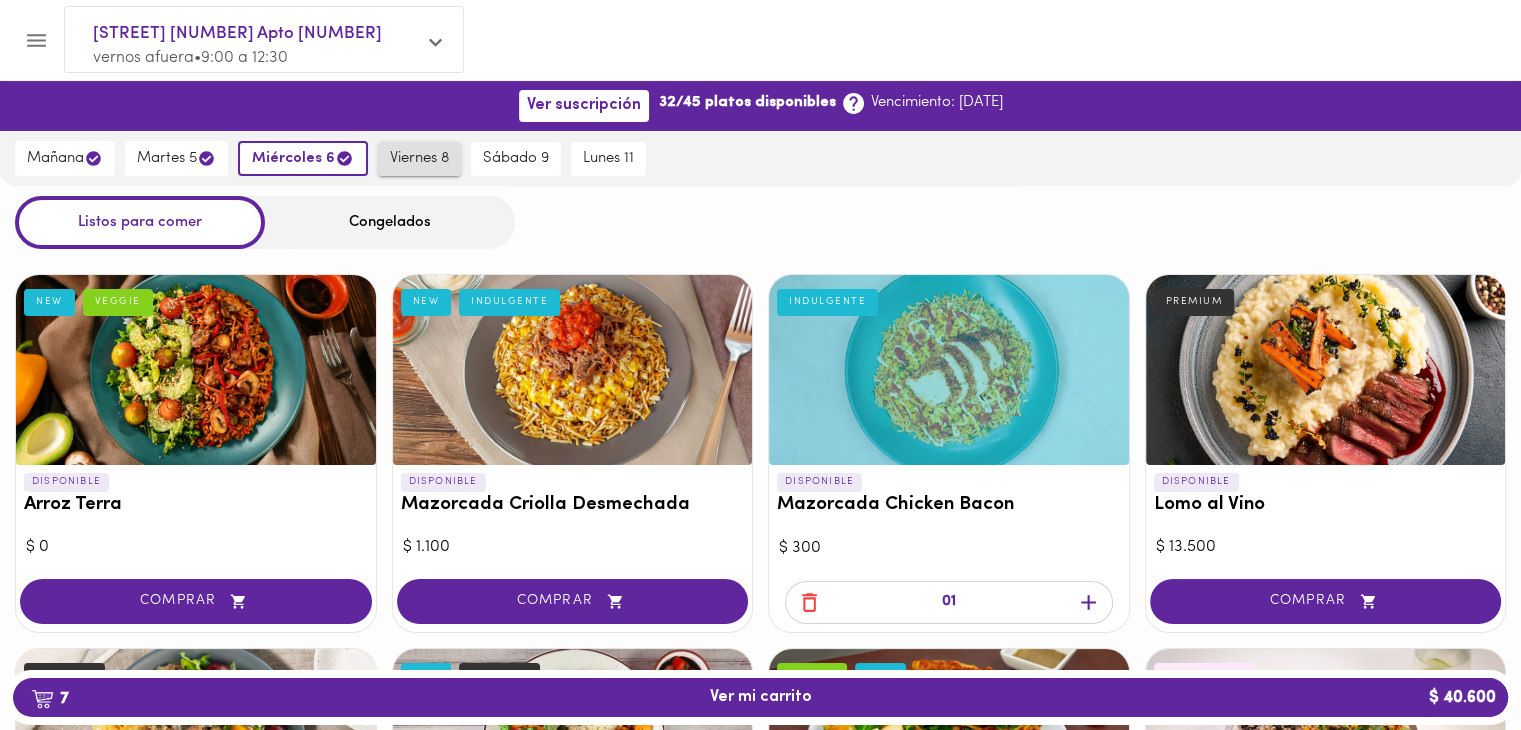 click on "viernes 8" at bounding box center [419, 159] 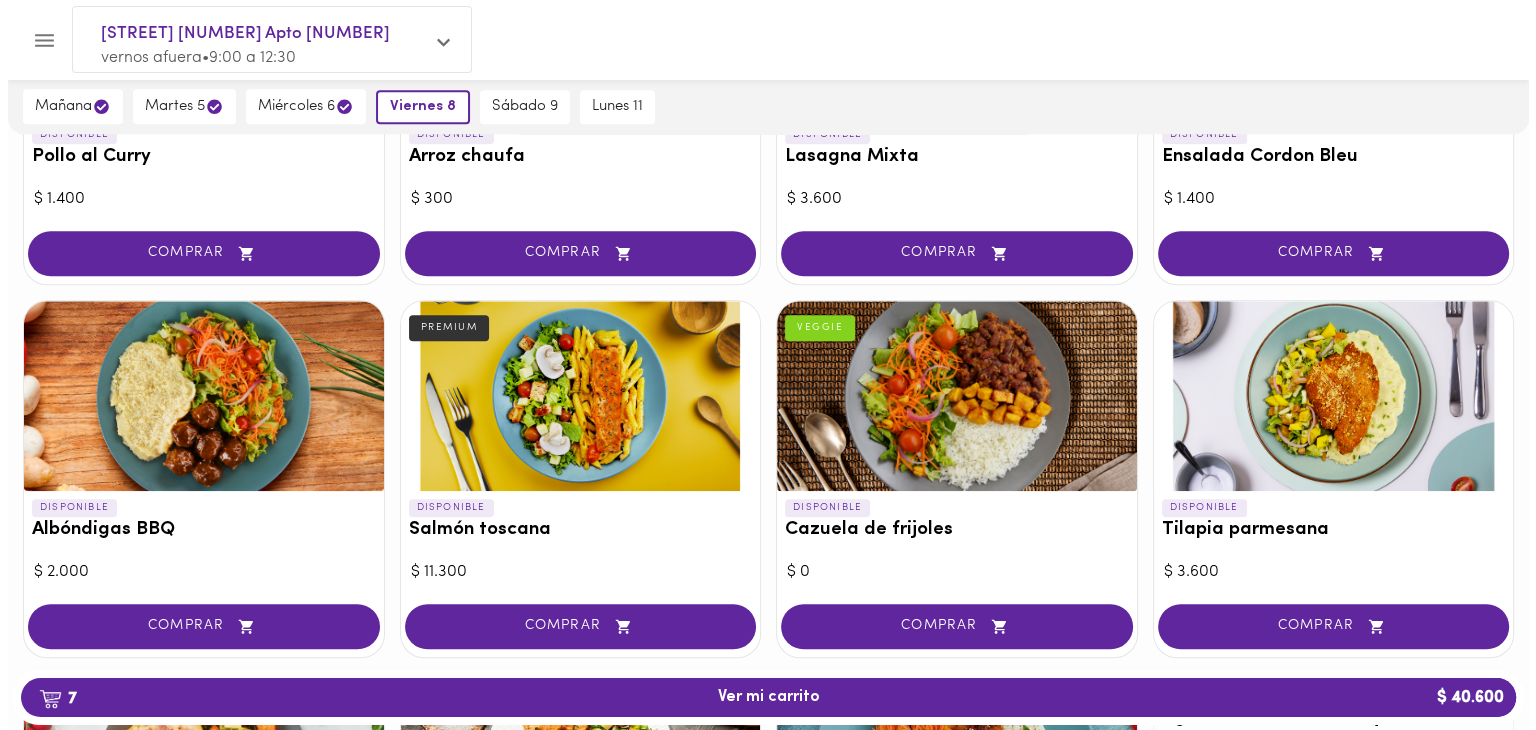 scroll, scrollTop: 1833, scrollLeft: 0, axis: vertical 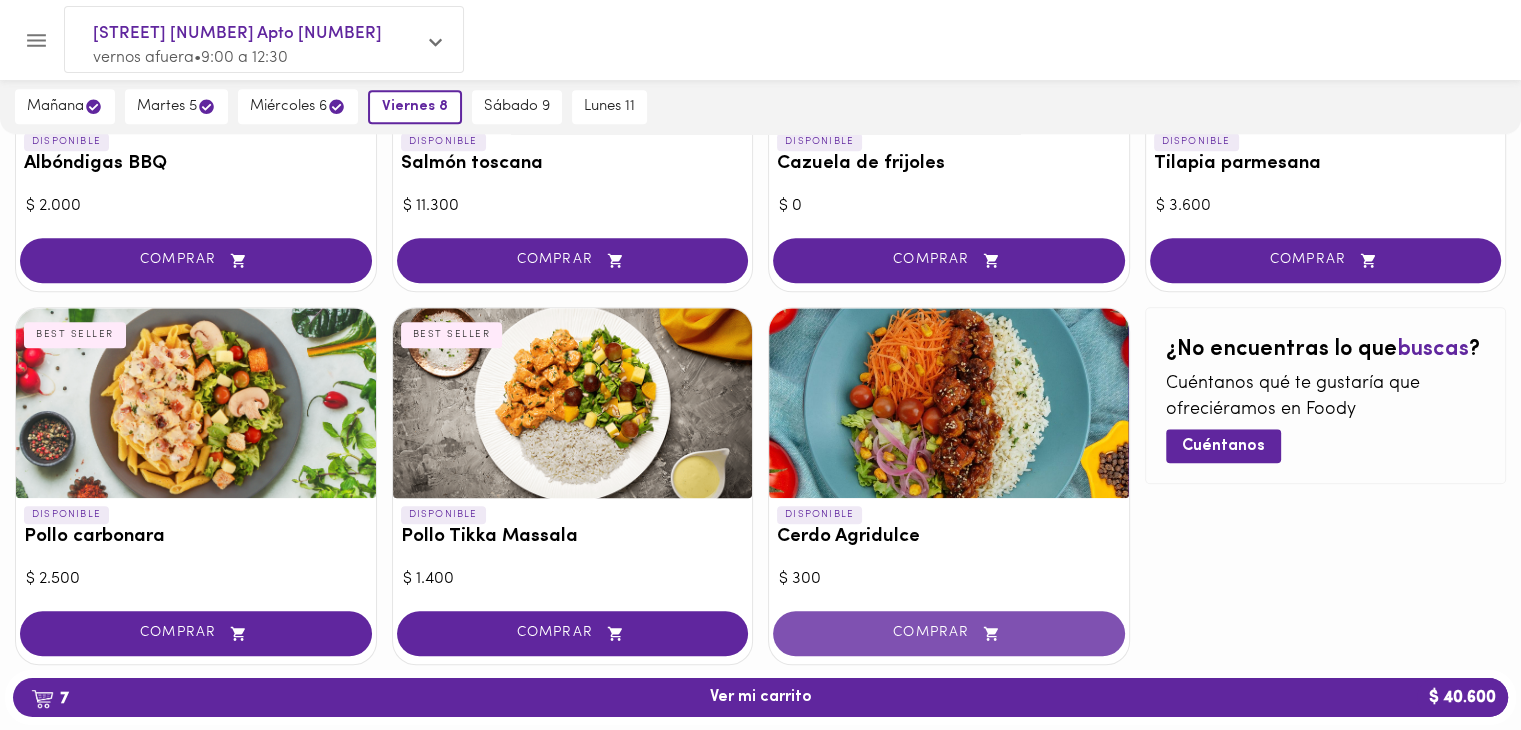 click on "COMPRAR" at bounding box center (949, 633) 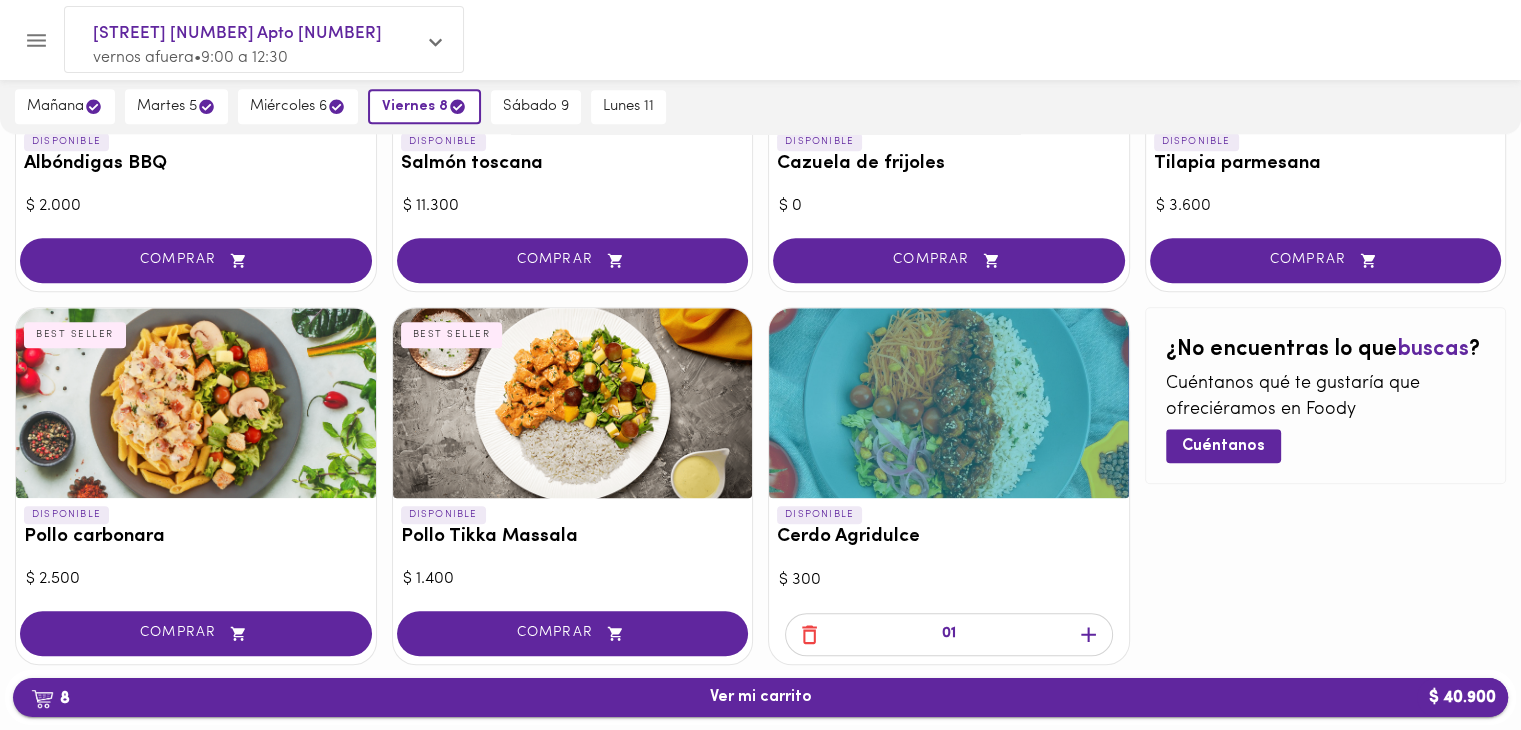 click on "8 Ver mi carrito $ 40.900" at bounding box center [760, 697] 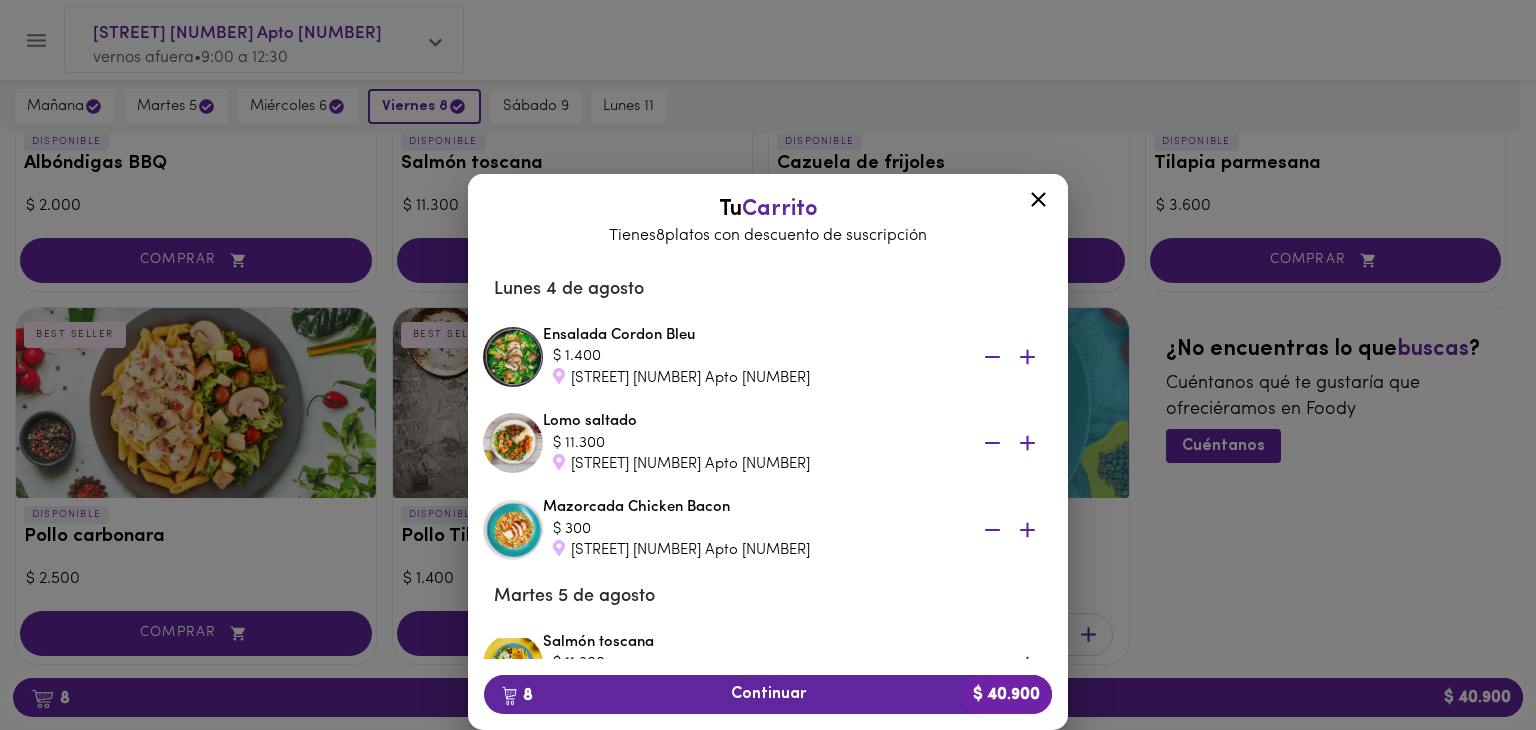 scroll, scrollTop: 366, scrollLeft: 0, axis: vertical 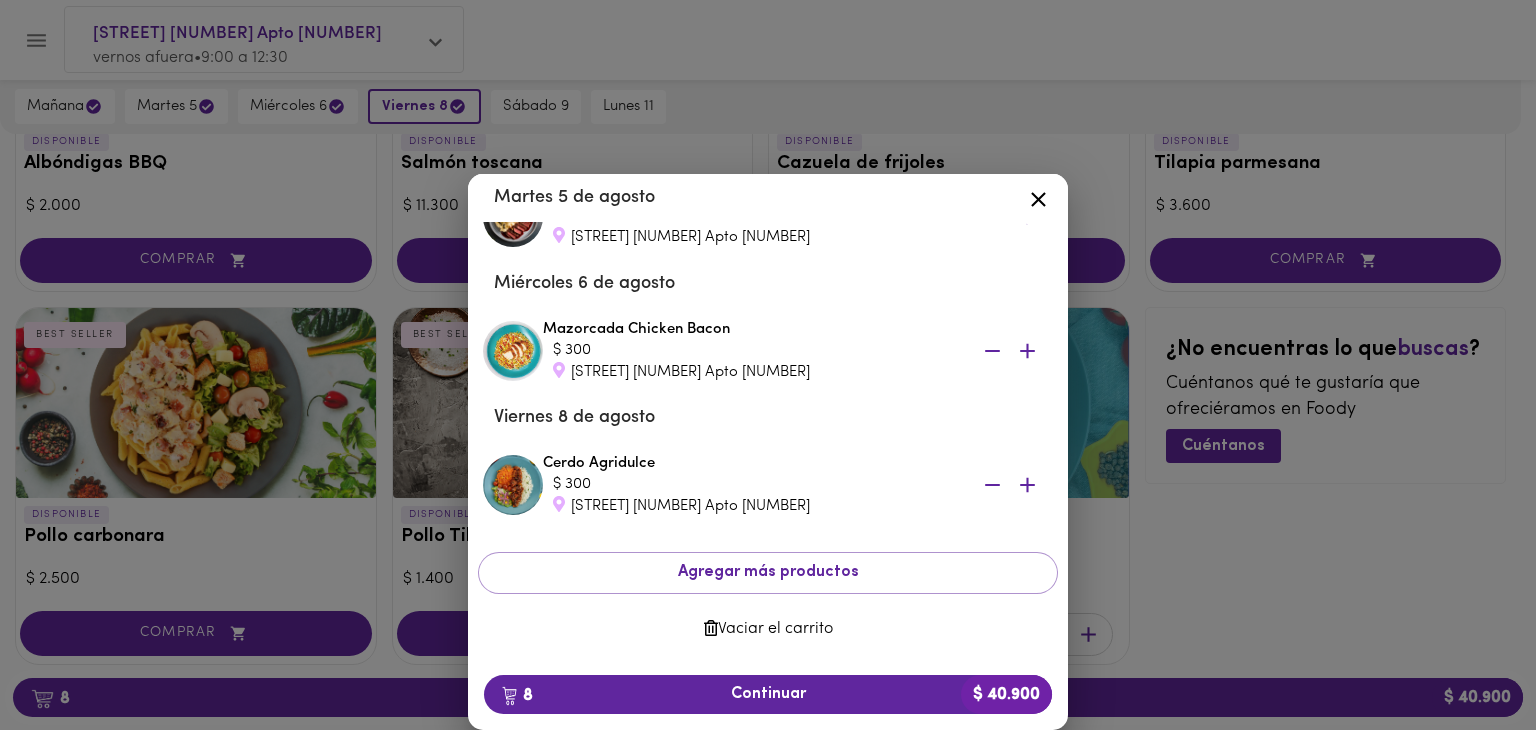 click 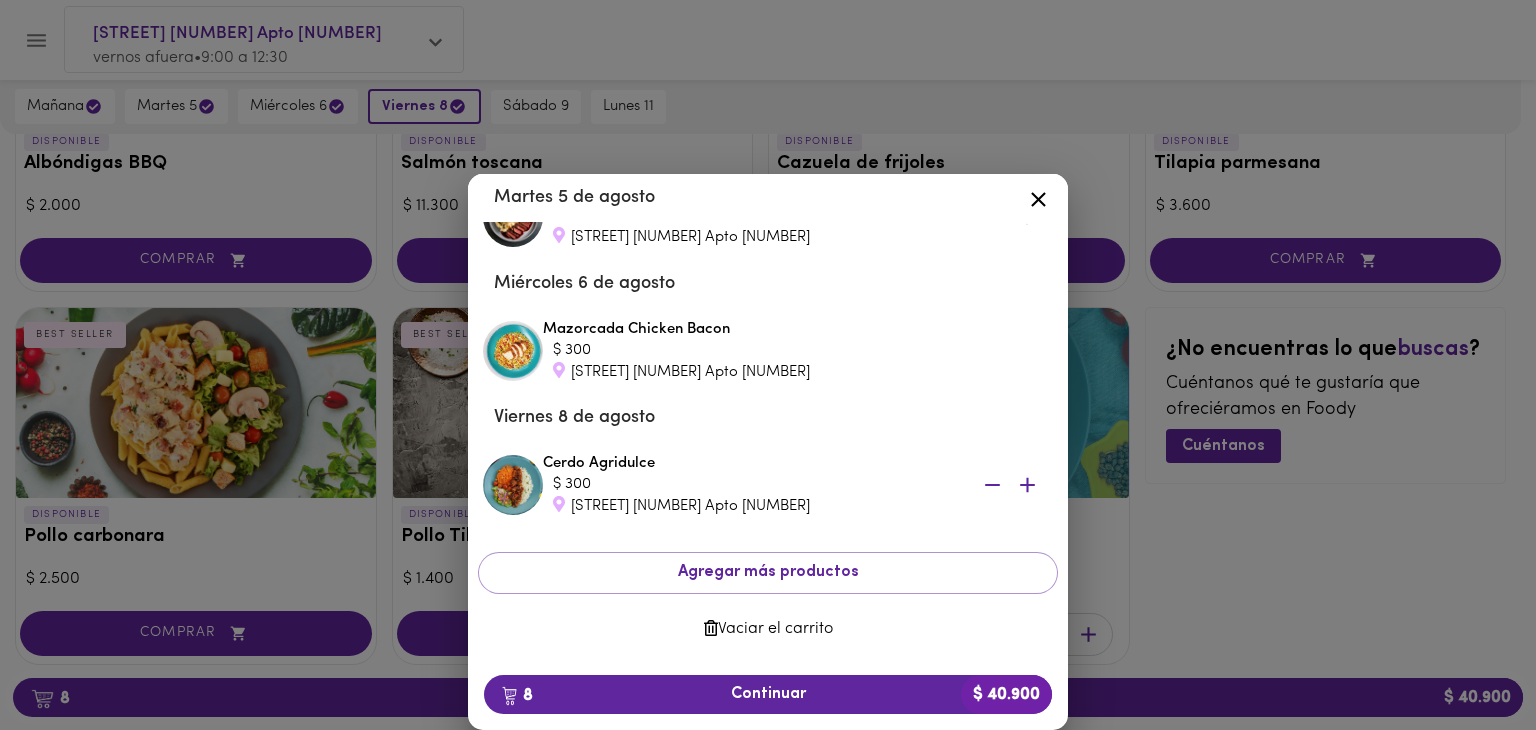 scroll, scrollTop: 485, scrollLeft: 0, axis: vertical 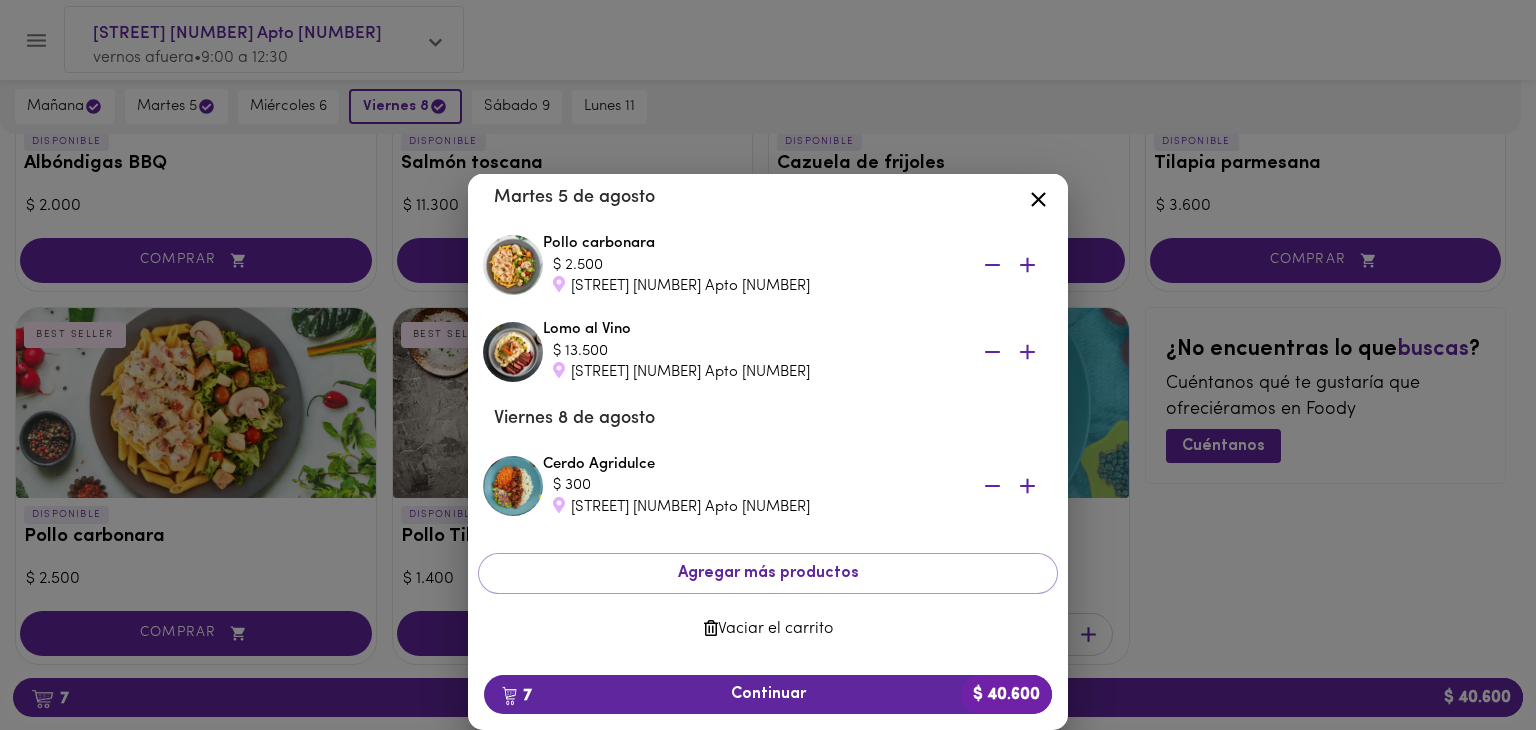 click 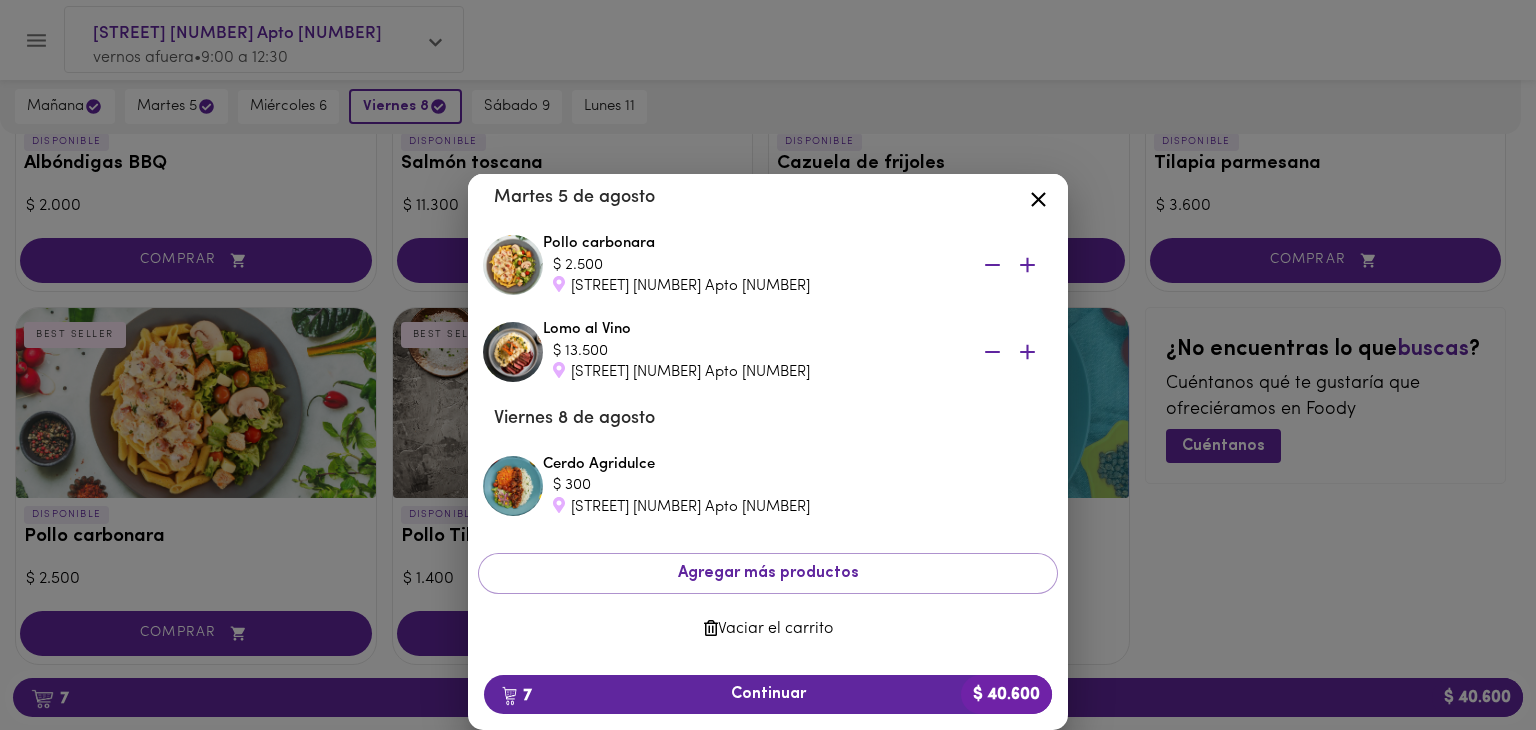 scroll, scrollTop: 352, scrollLeft: 0, axis: vertical 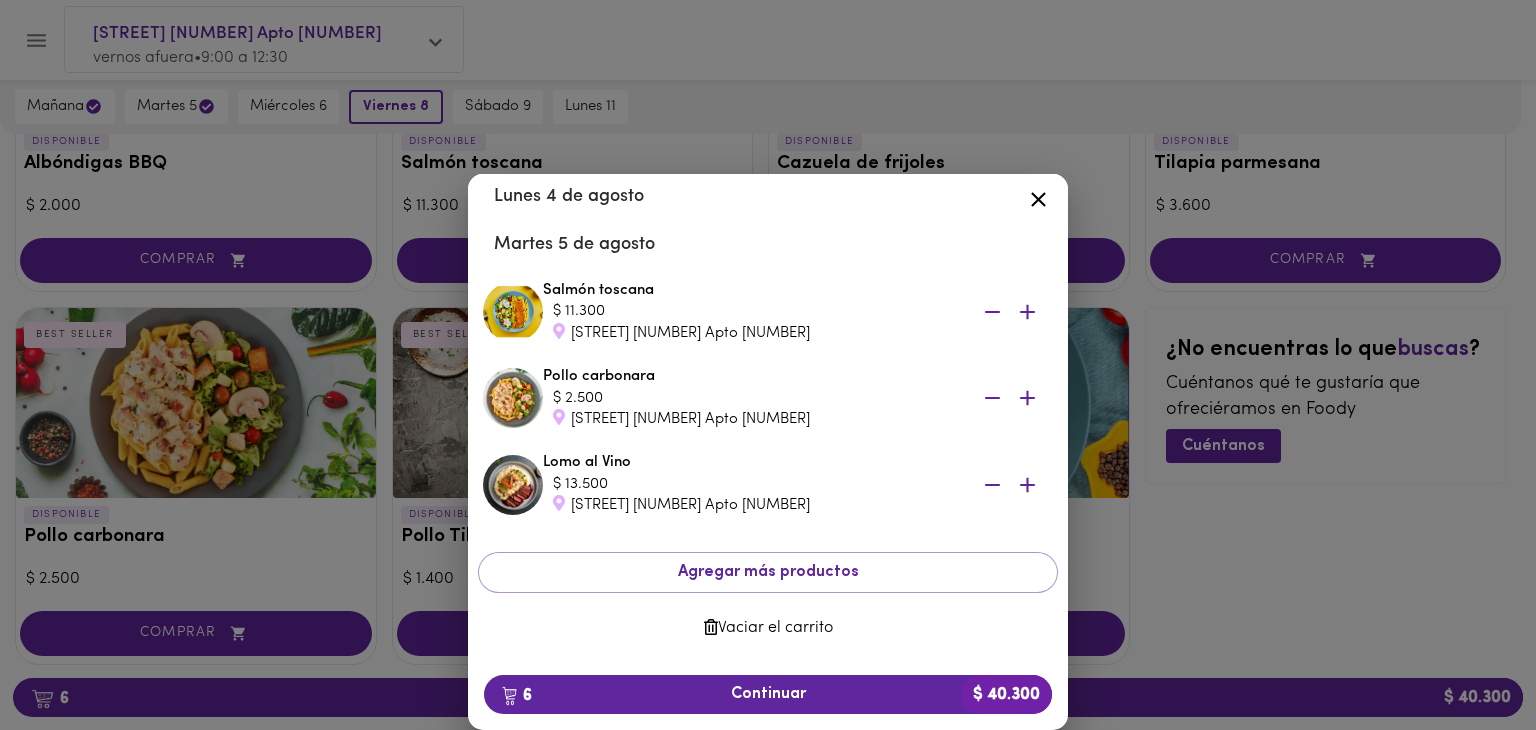 click 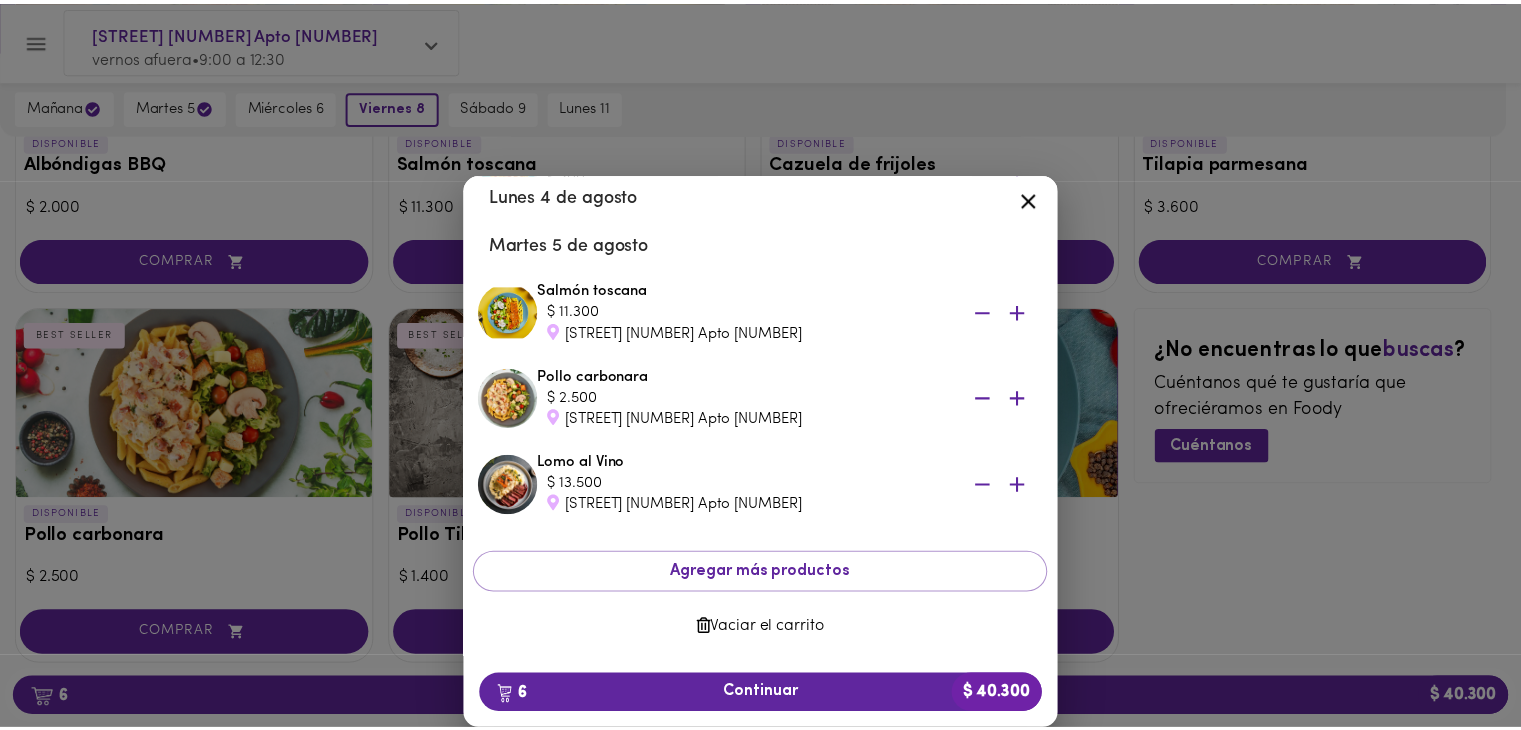 scroll, scrollTop: 0, scrollLeft: 0, axis: both 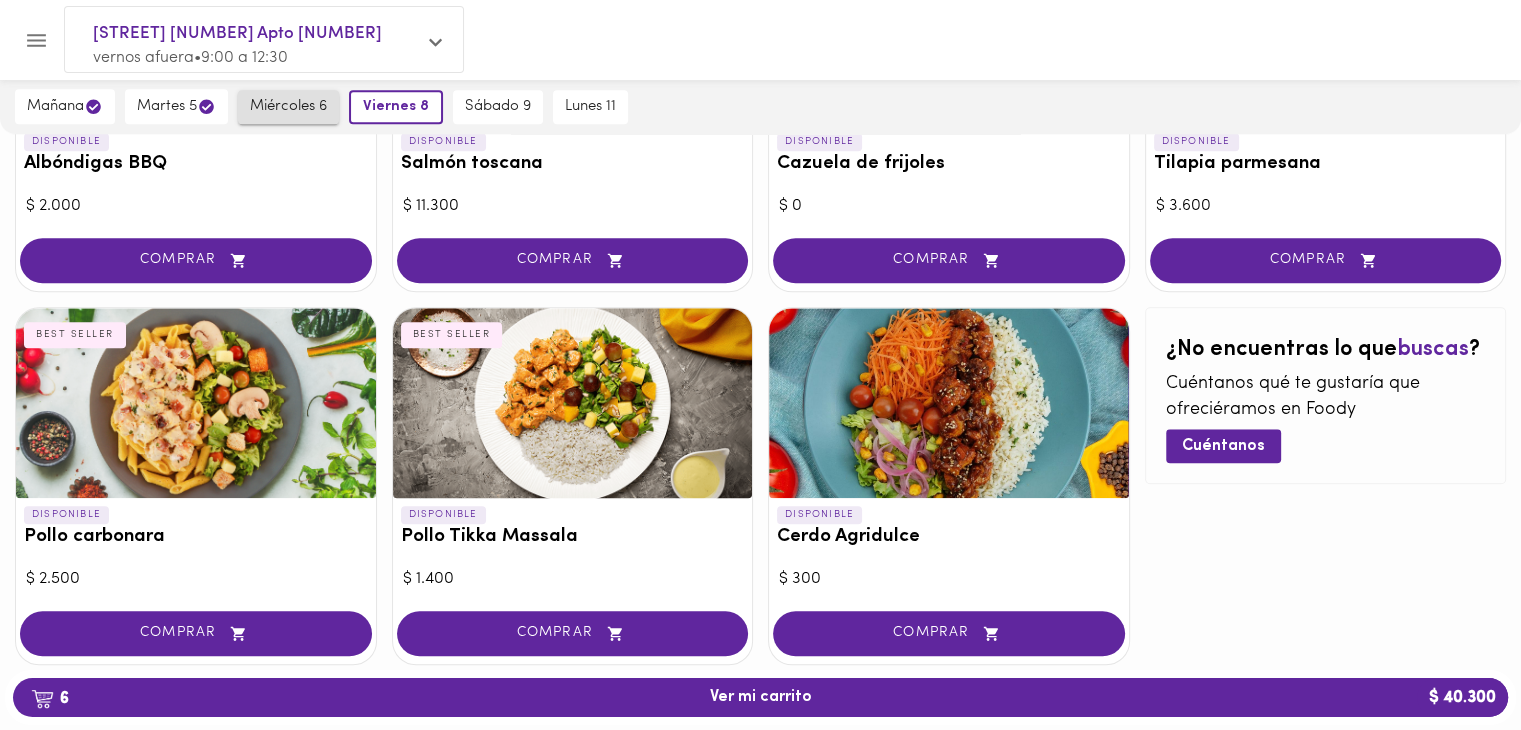 click on "miércoles 6" at bounding box center (288, 107) 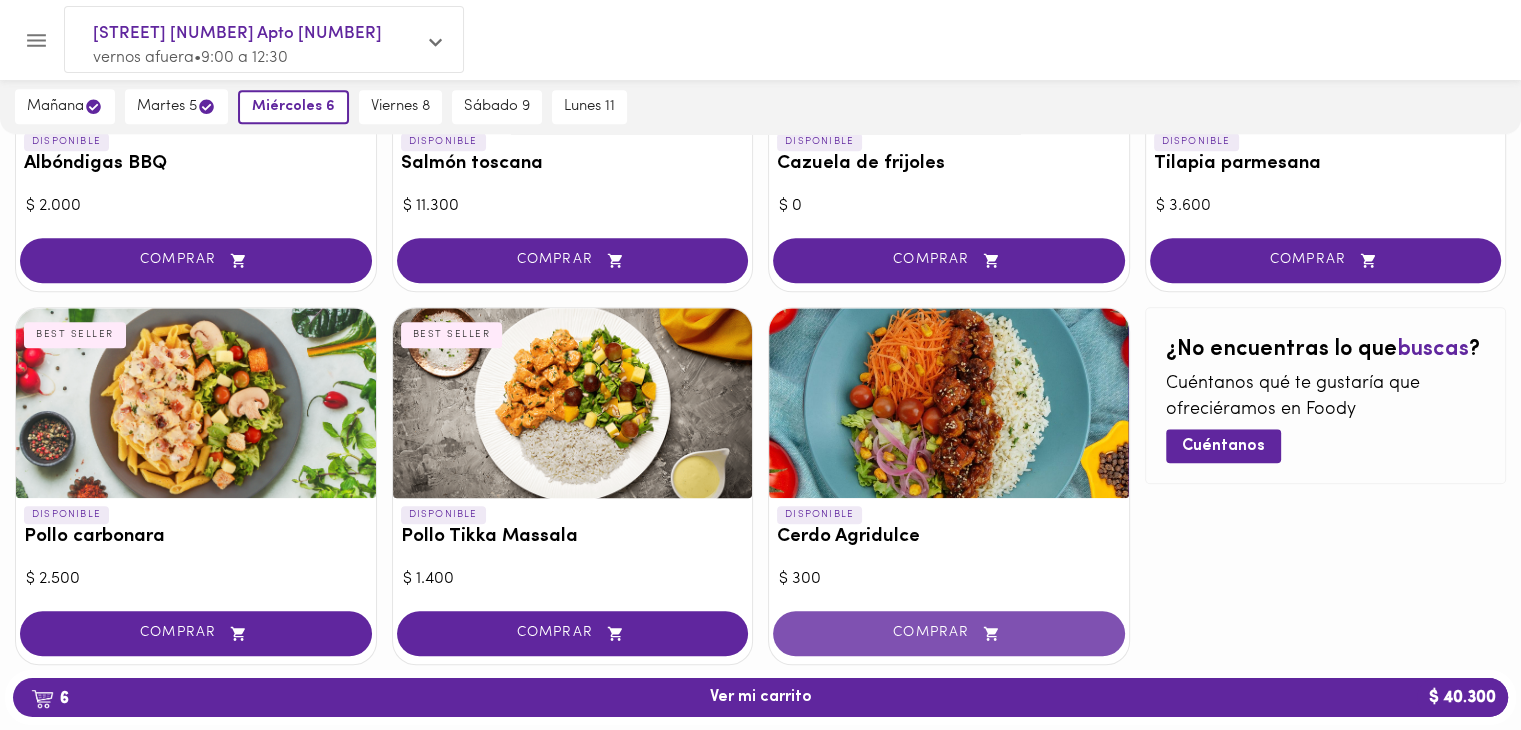click on "COMPRAR" at bounding box center (949, 633) 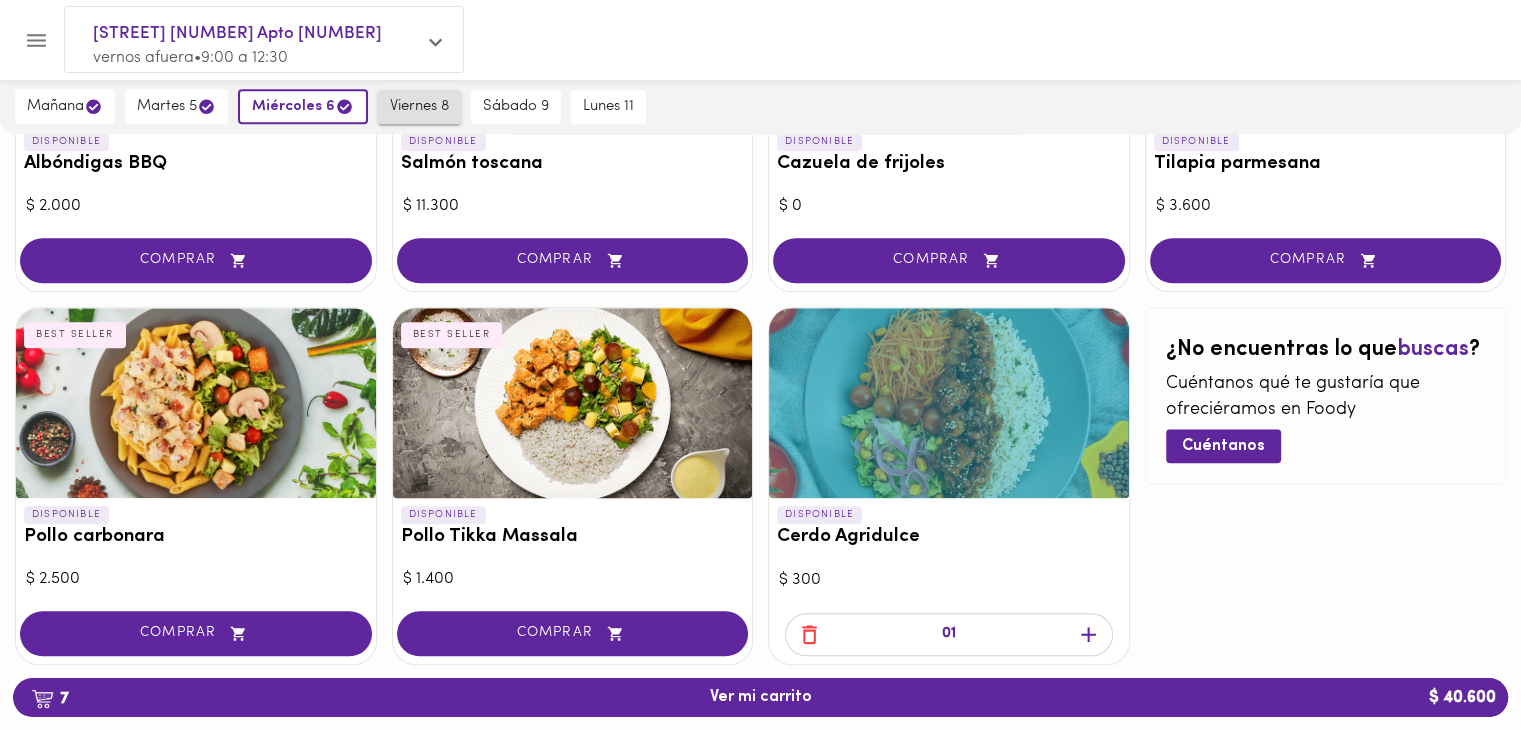 click on "viernes 8" at bounding box center [419, 107] 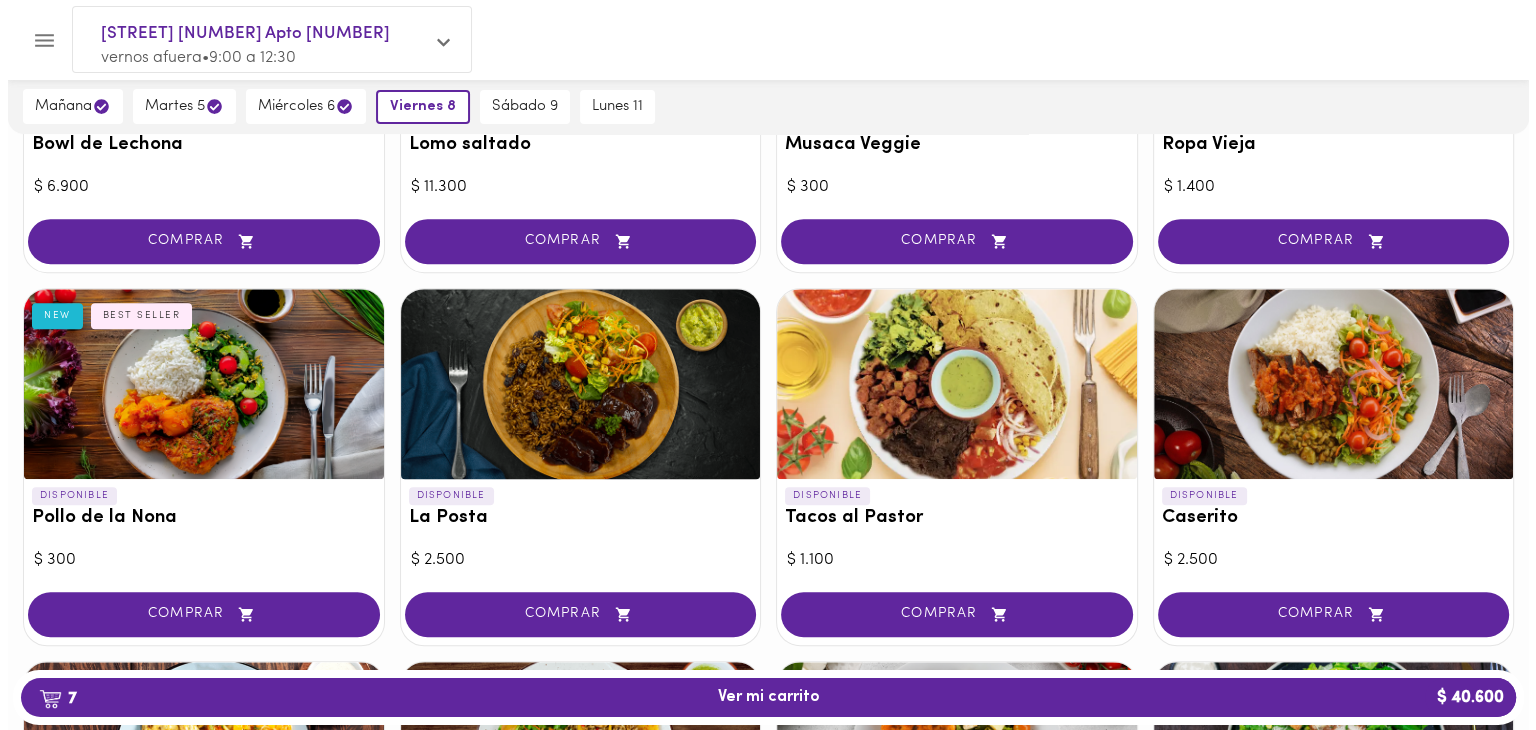 scroll, scrollTop: 0, scrollLeft: 0, axis: both 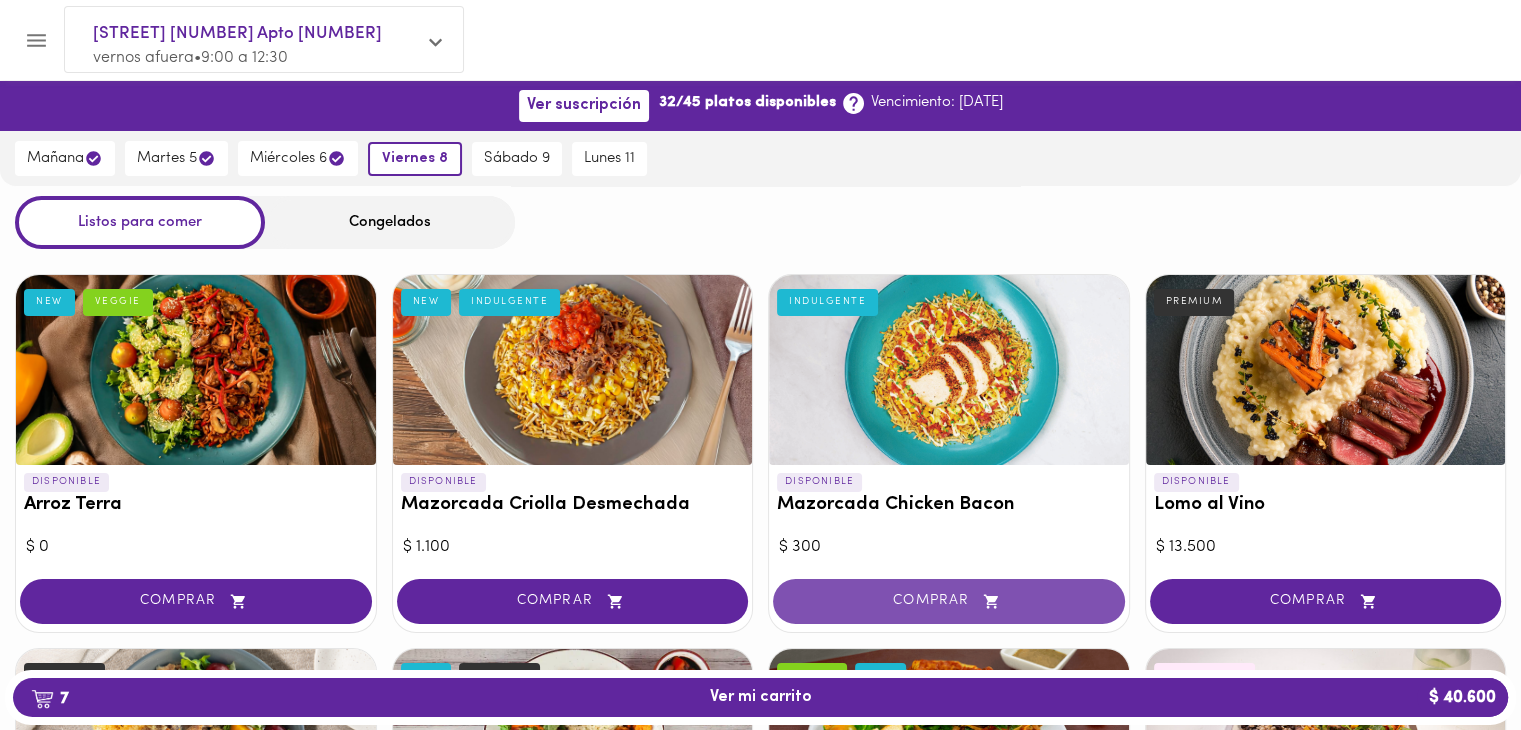 click on "COMPRAR" at bounding box center [949, 601] 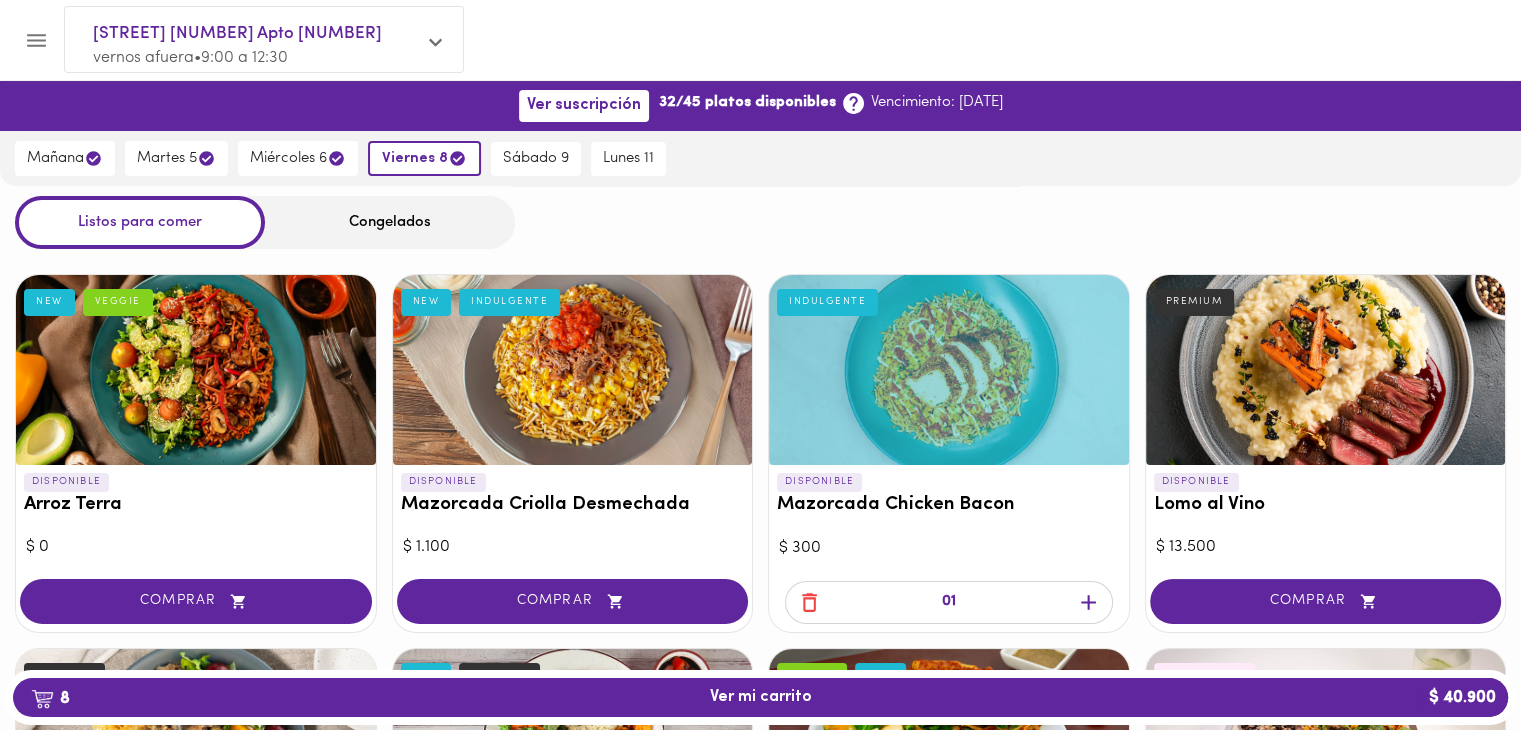 click on "8 Ver mi carrito $ 40.900" at bounding box center (761, 697) 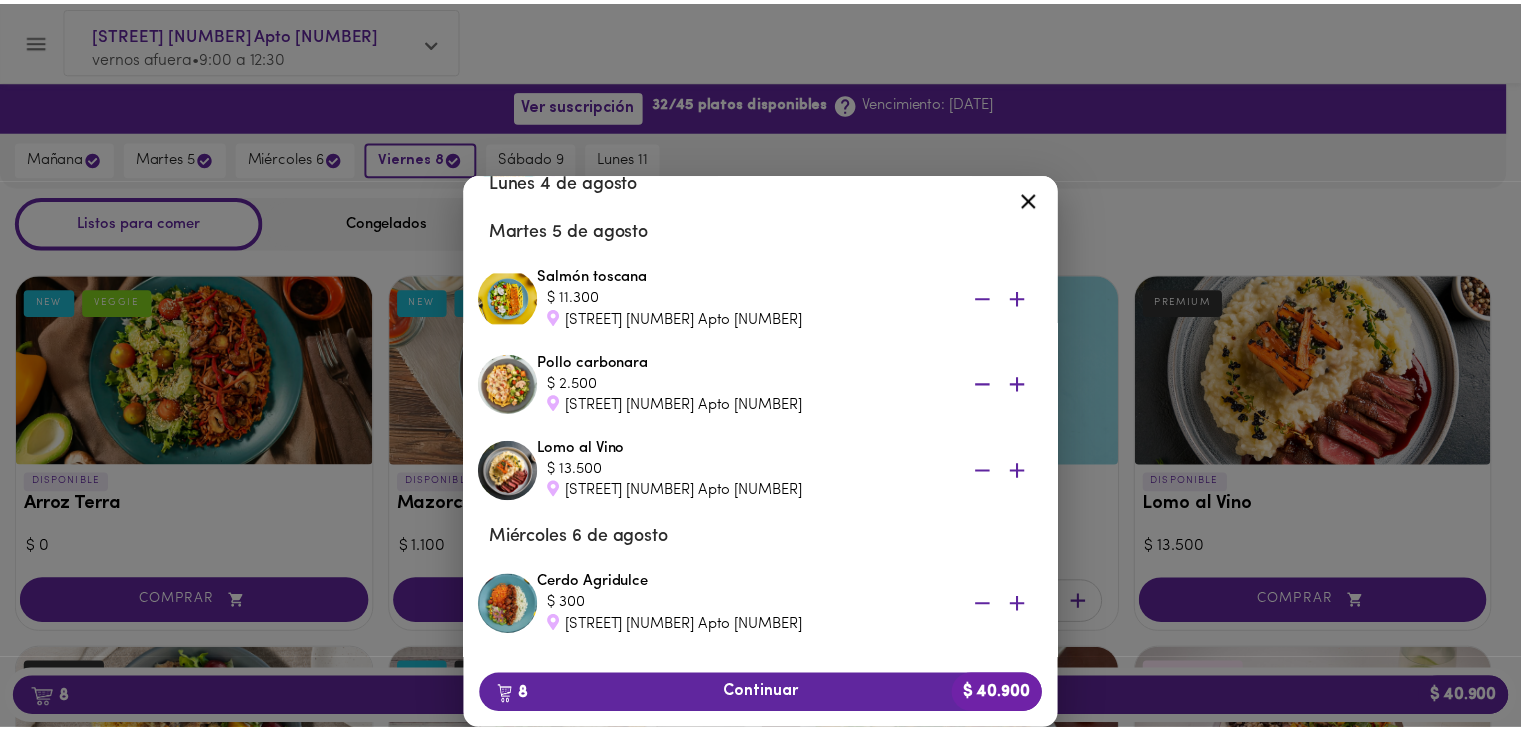 scroll, scrollTop: 620, scrollLeft: 0, axis: vertical 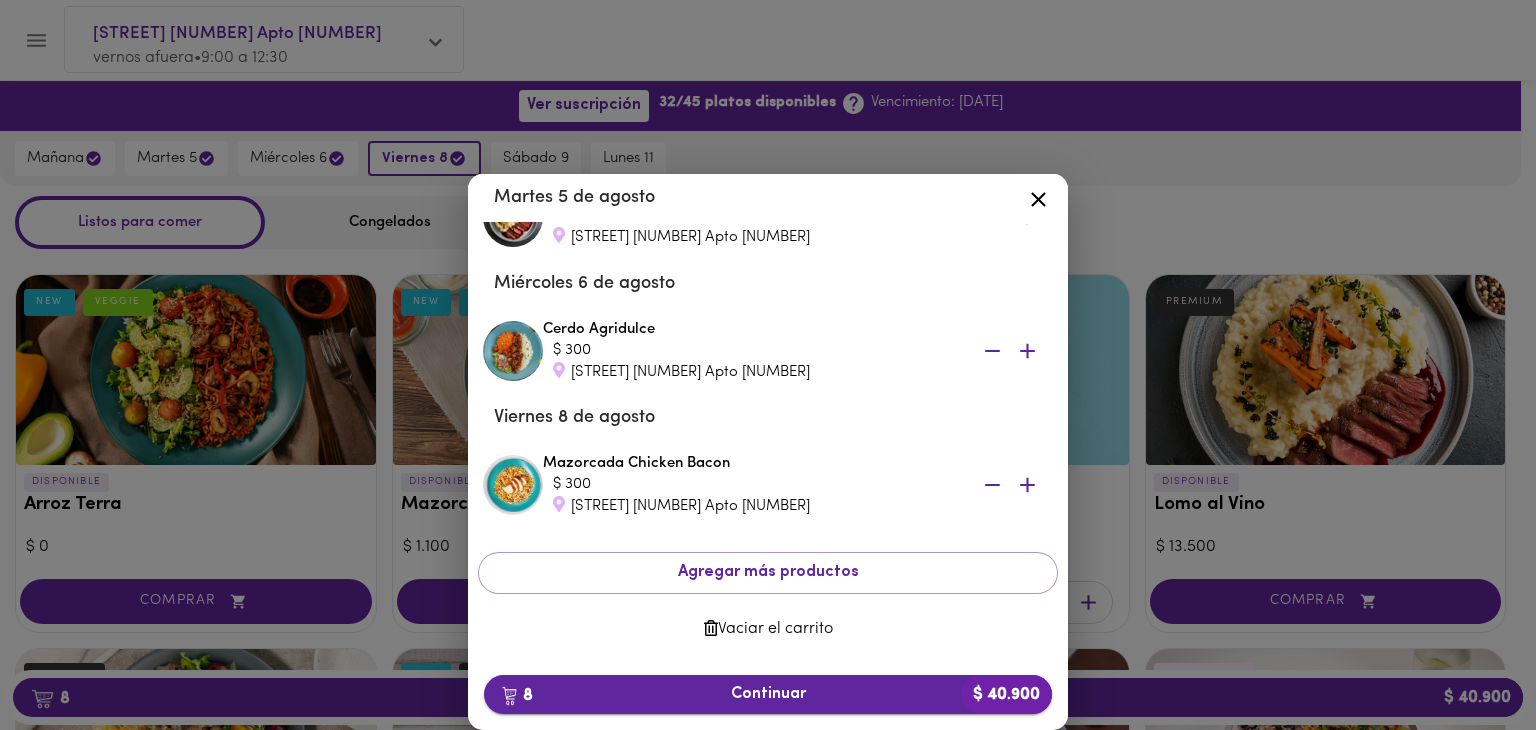click on "8 Continuar $ 40.900" at bounding box center (768, 694) 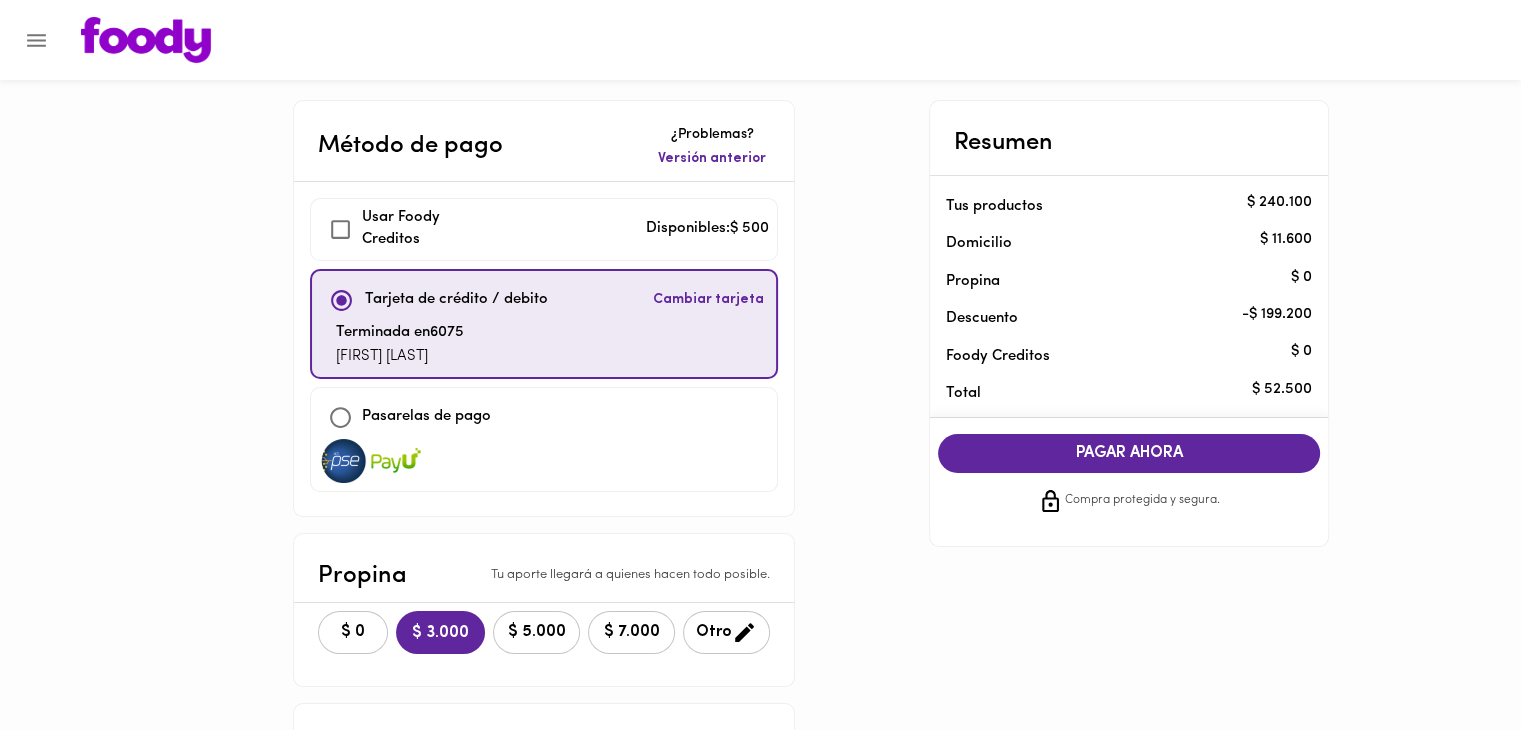 checkbox on "true" 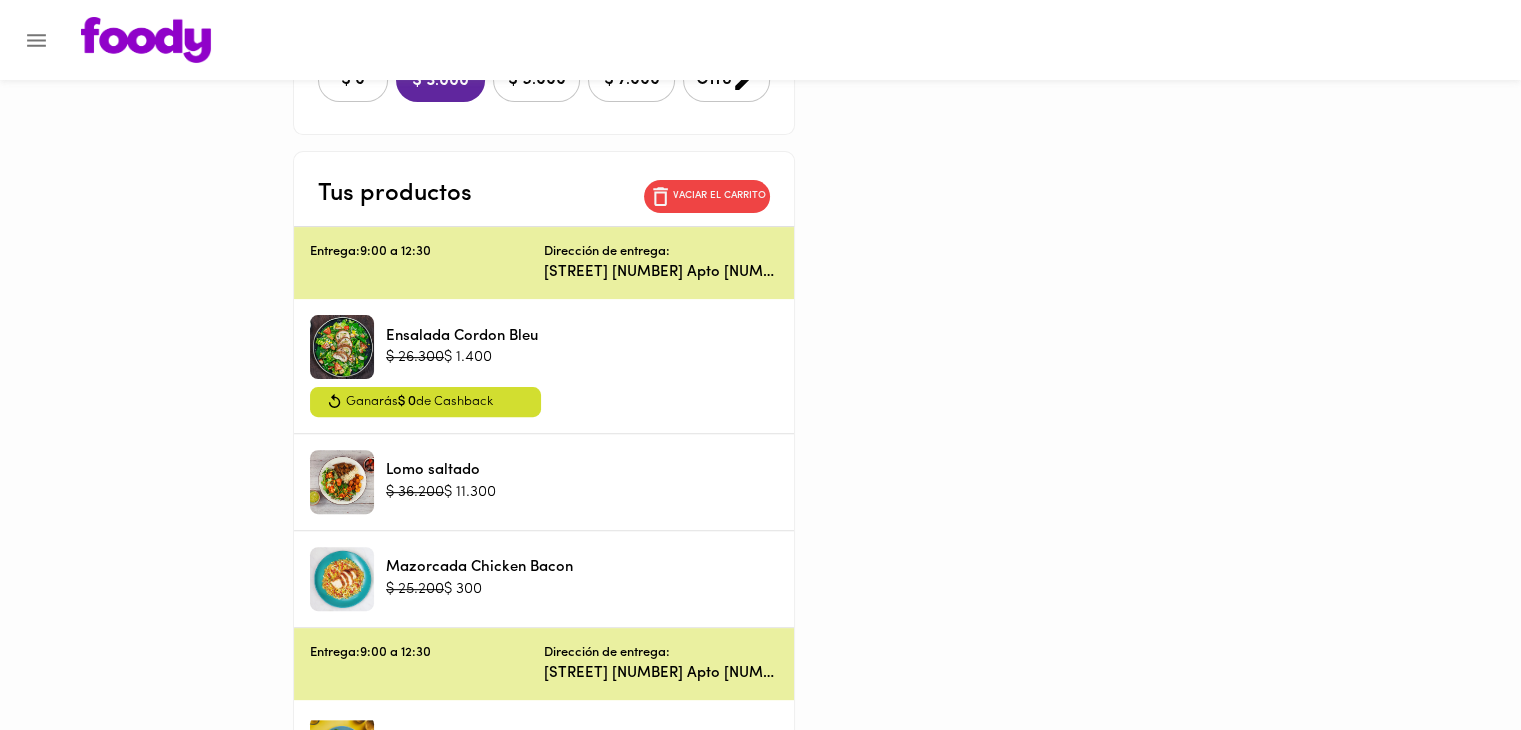 scroll, scrollTop: 0, scrollLeft: 0, axis: both 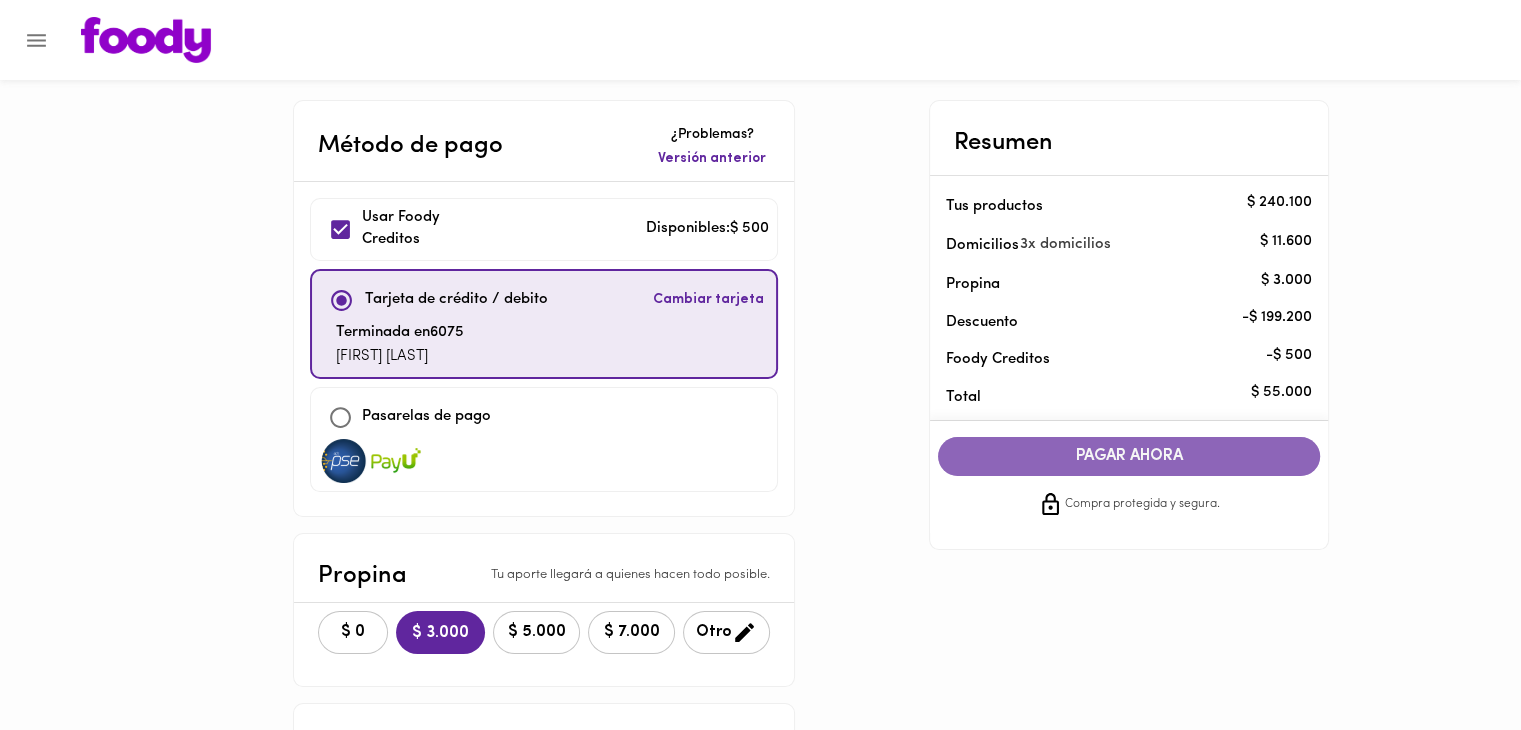 click on "PAGAR AHORA" at bounding box center [1129, 456] 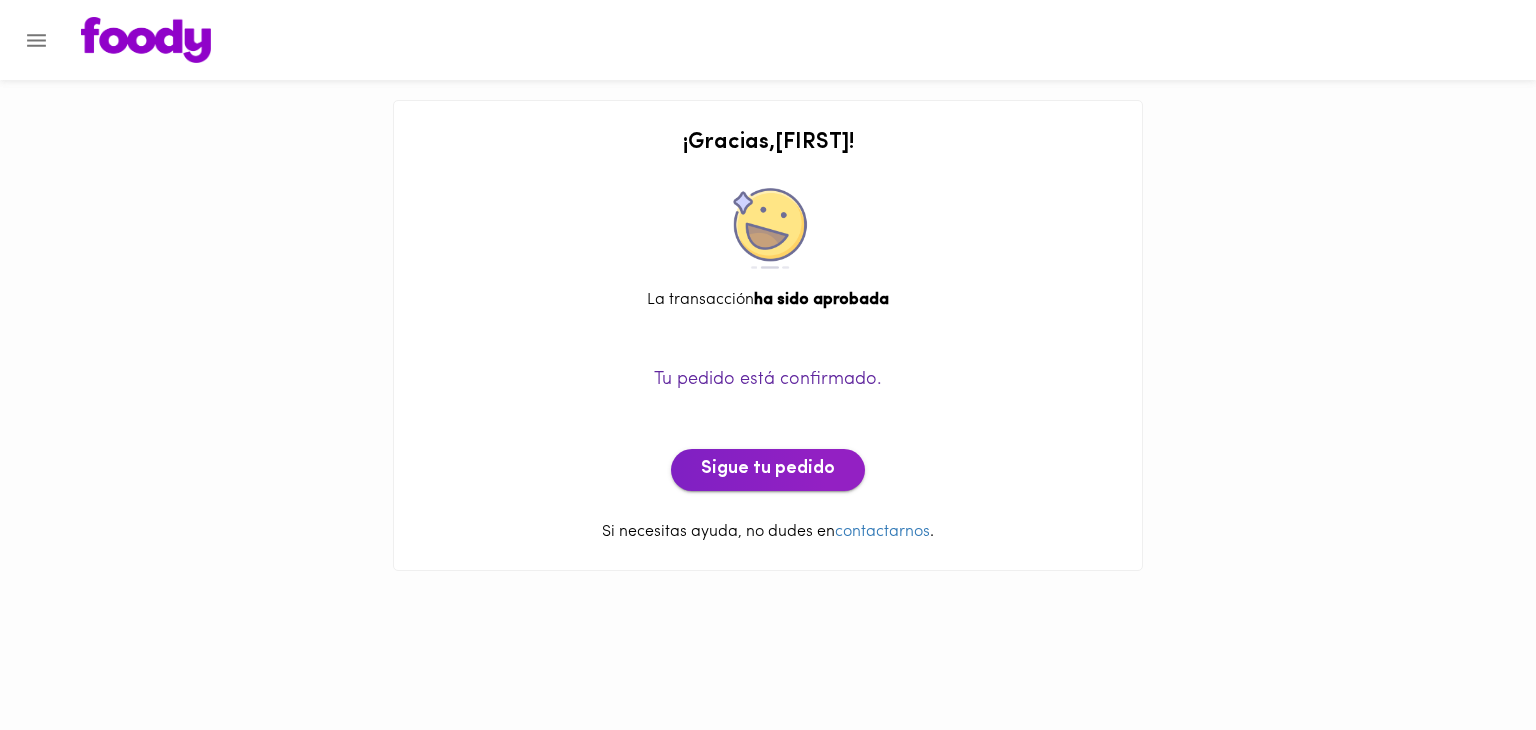 click on "Sigue tu pedido" 